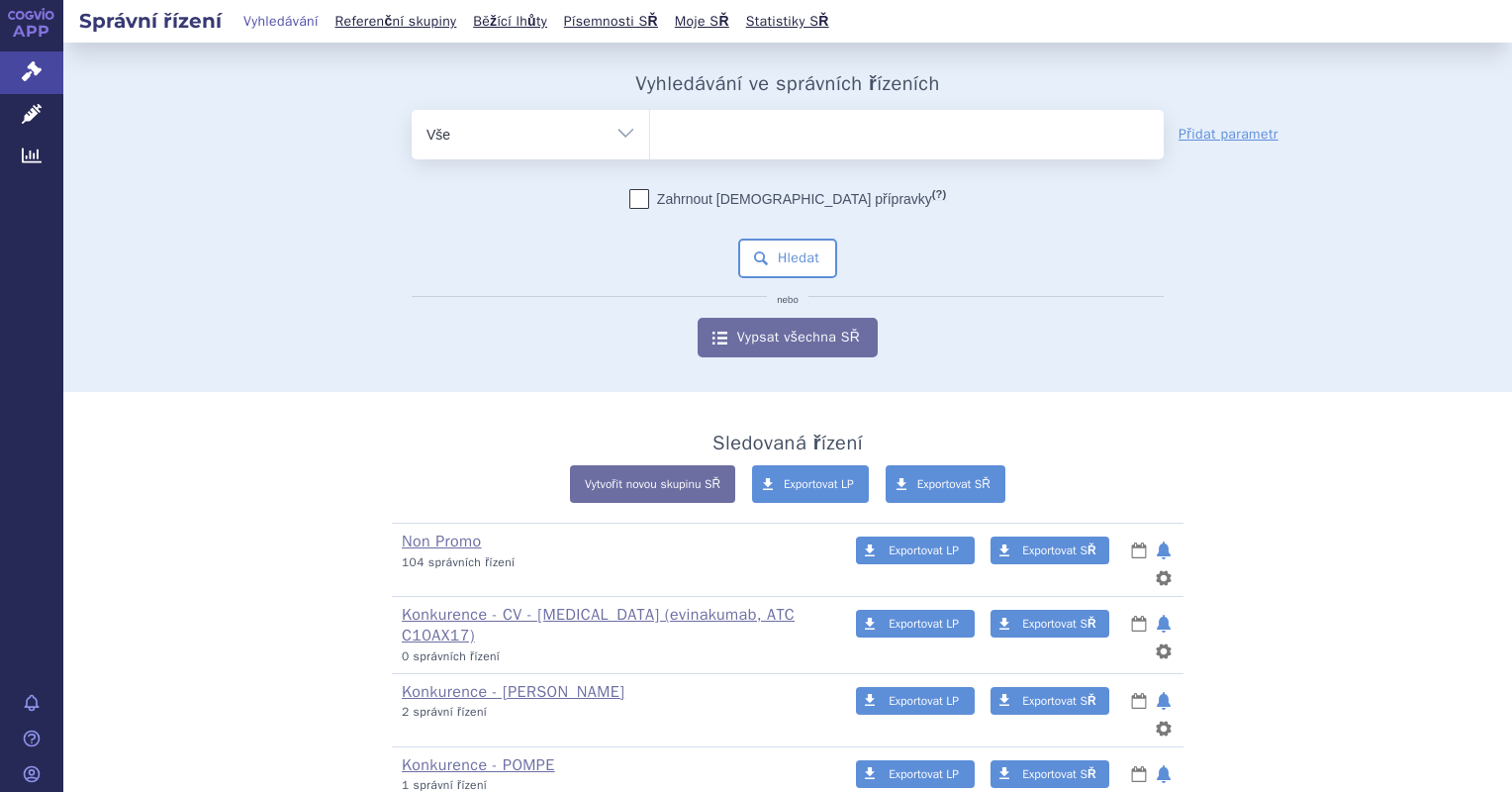 scroll, scrollTop: 0, scrollLeft: 0, axis: both 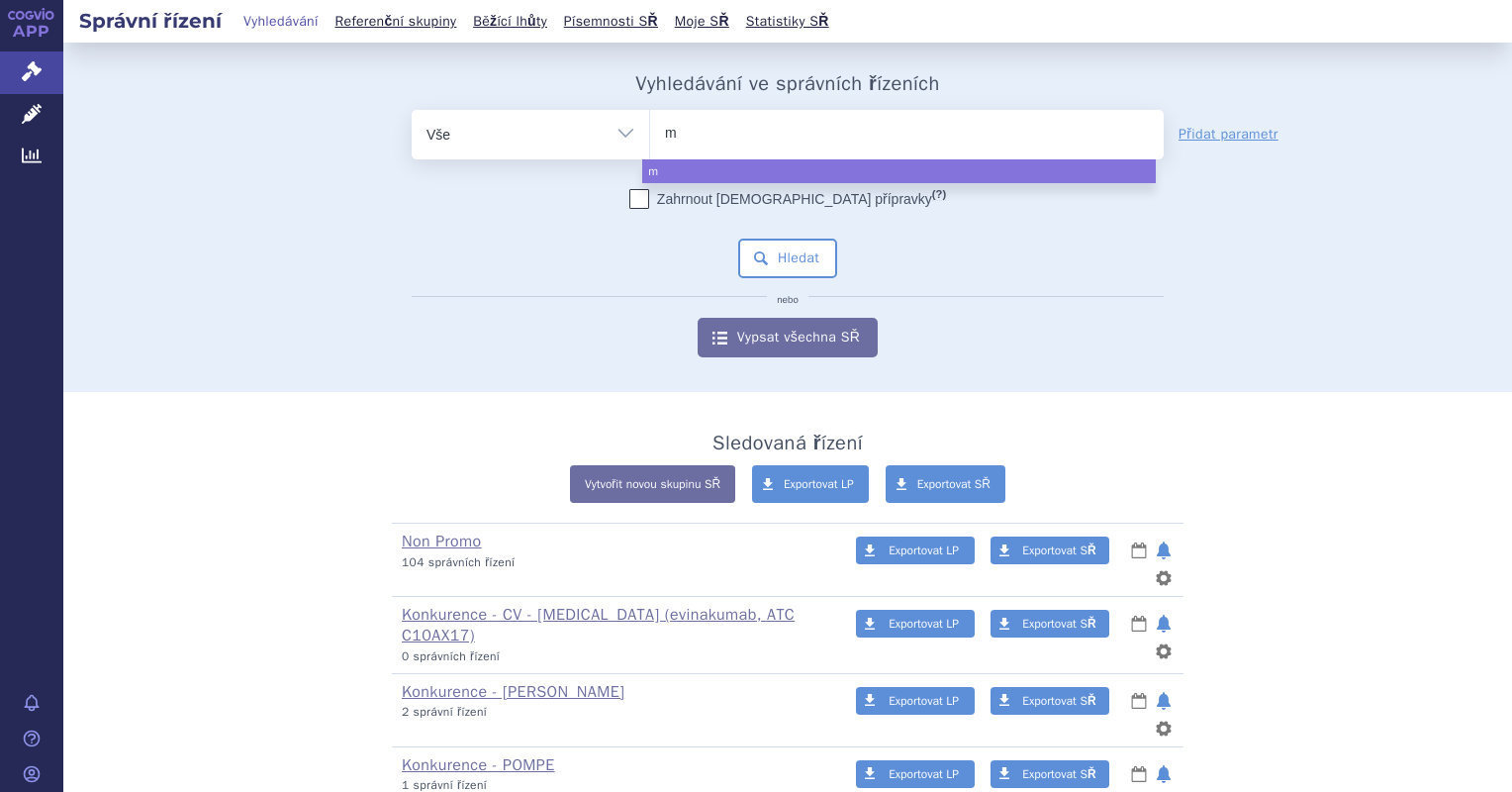 type on "mo" 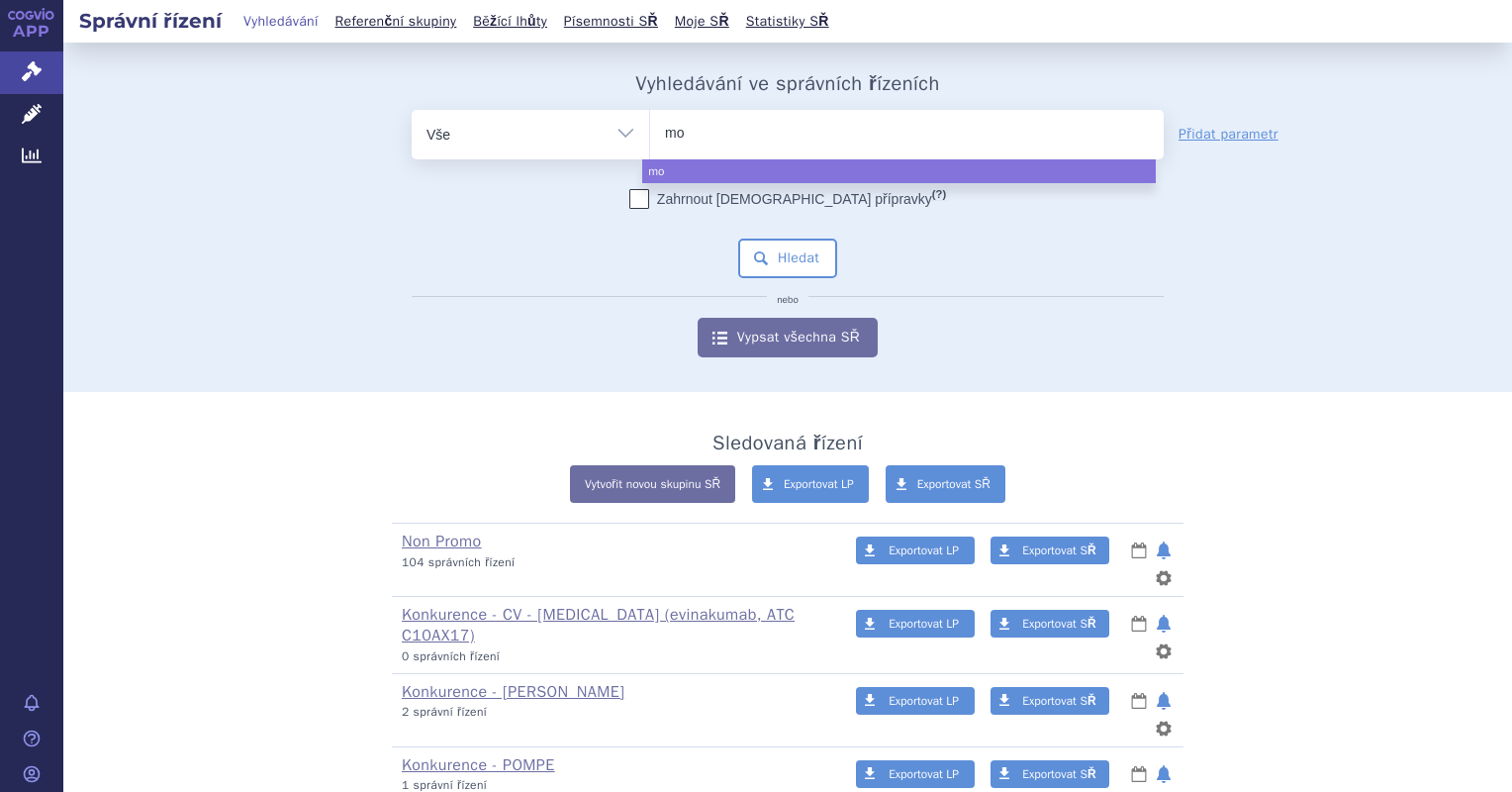 type on "mou" 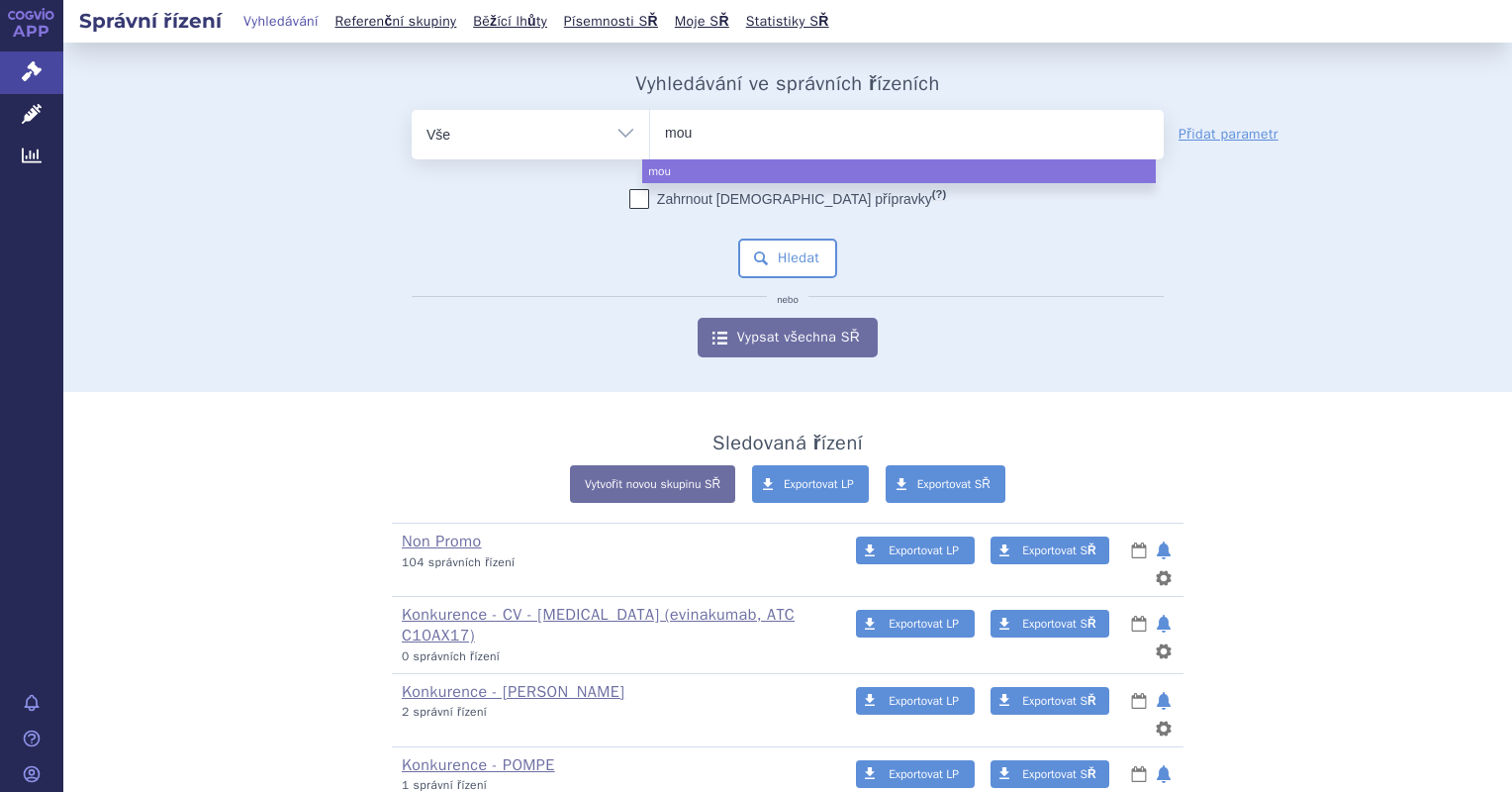 type on "moun" 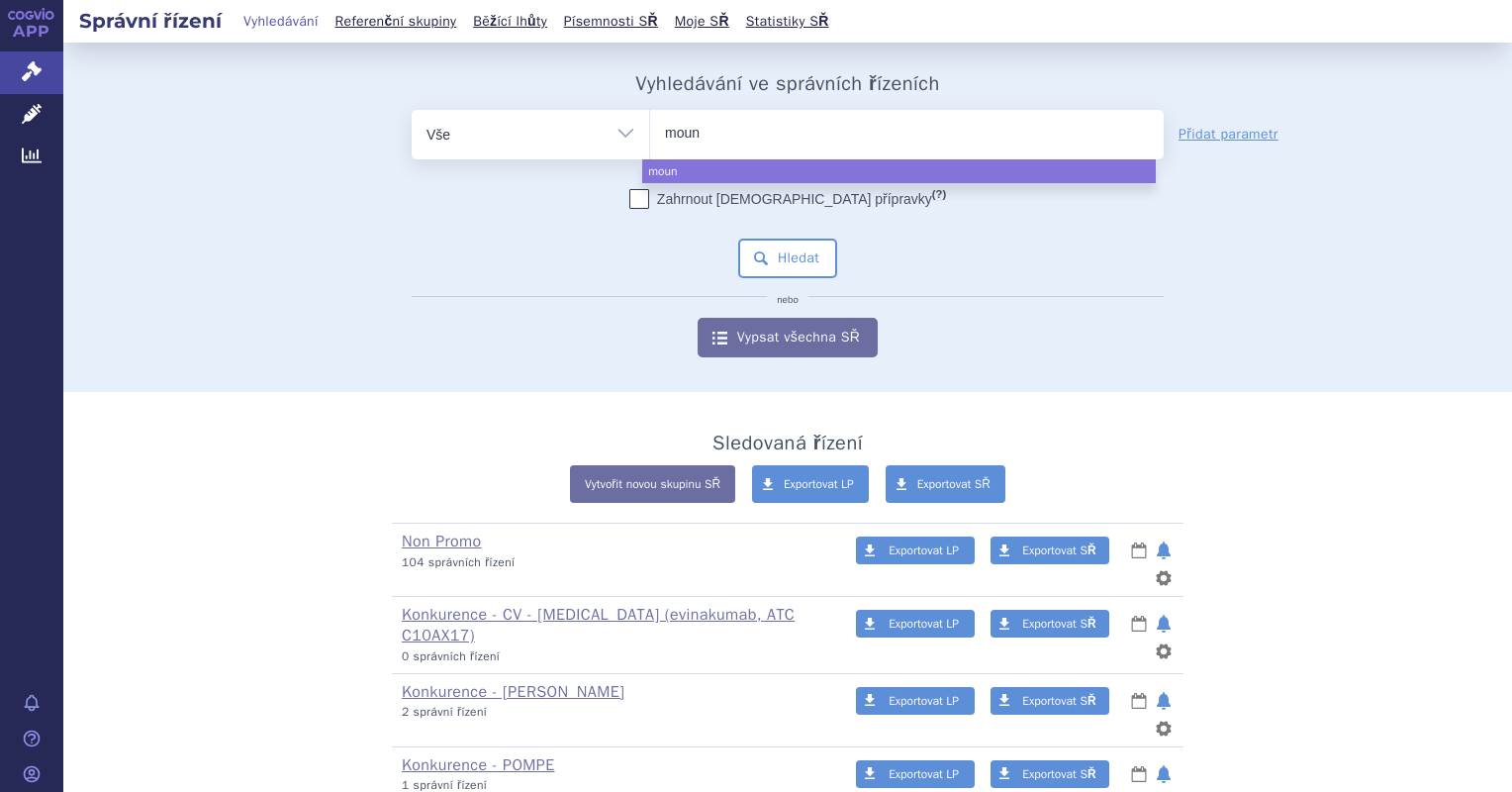 type on "mounj" 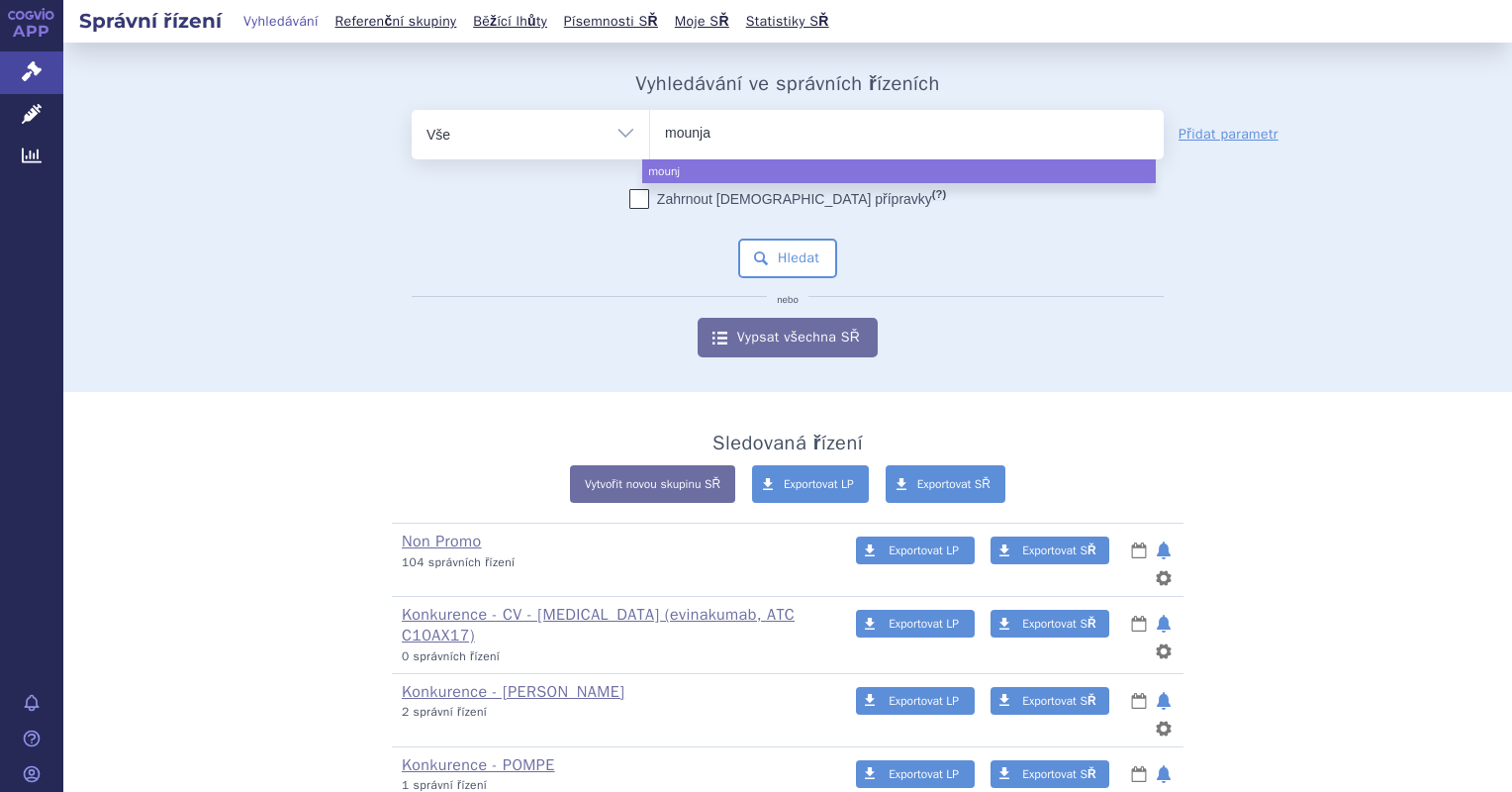 type on "mounjar" 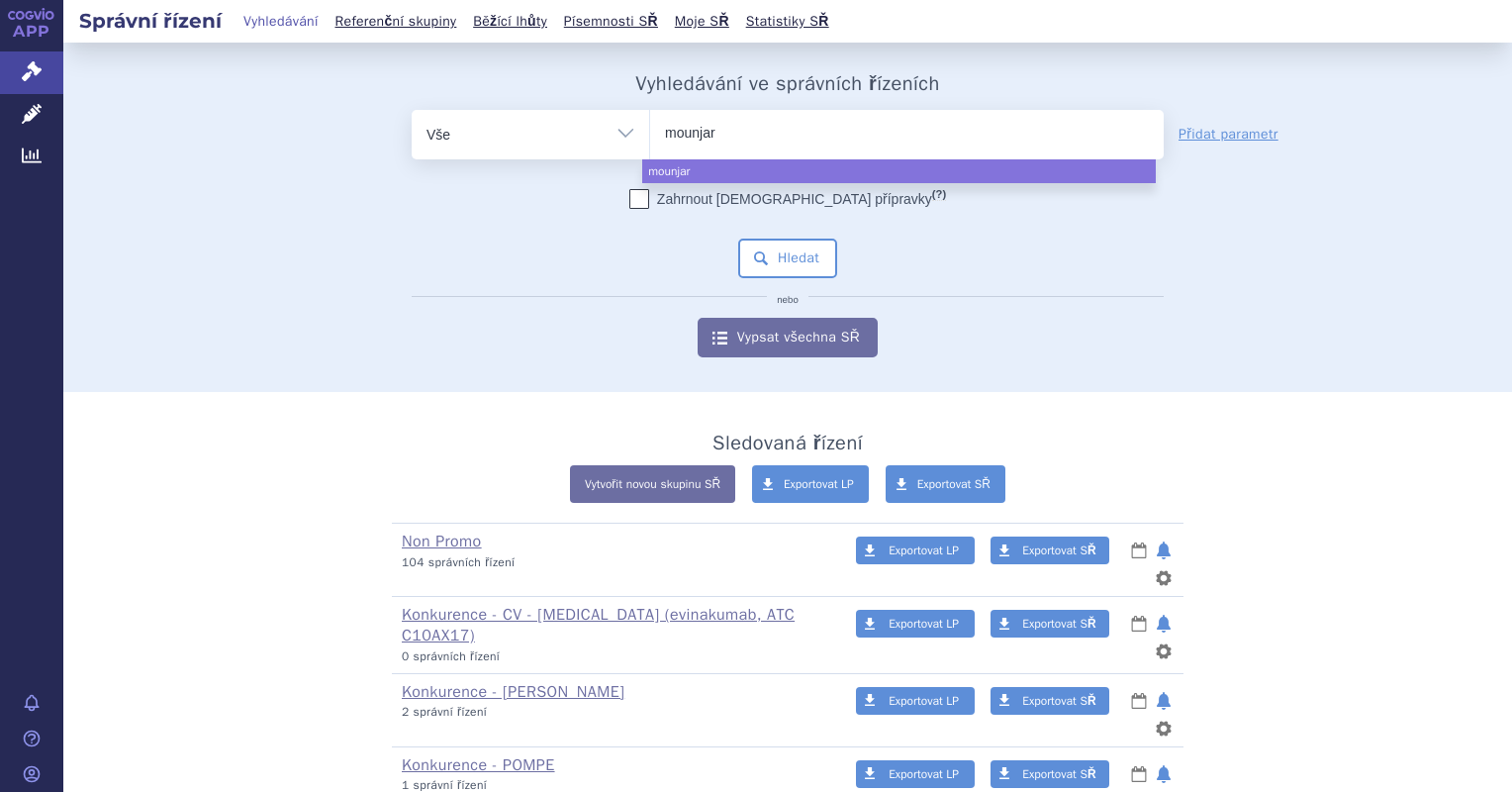 type on "mounjaro" 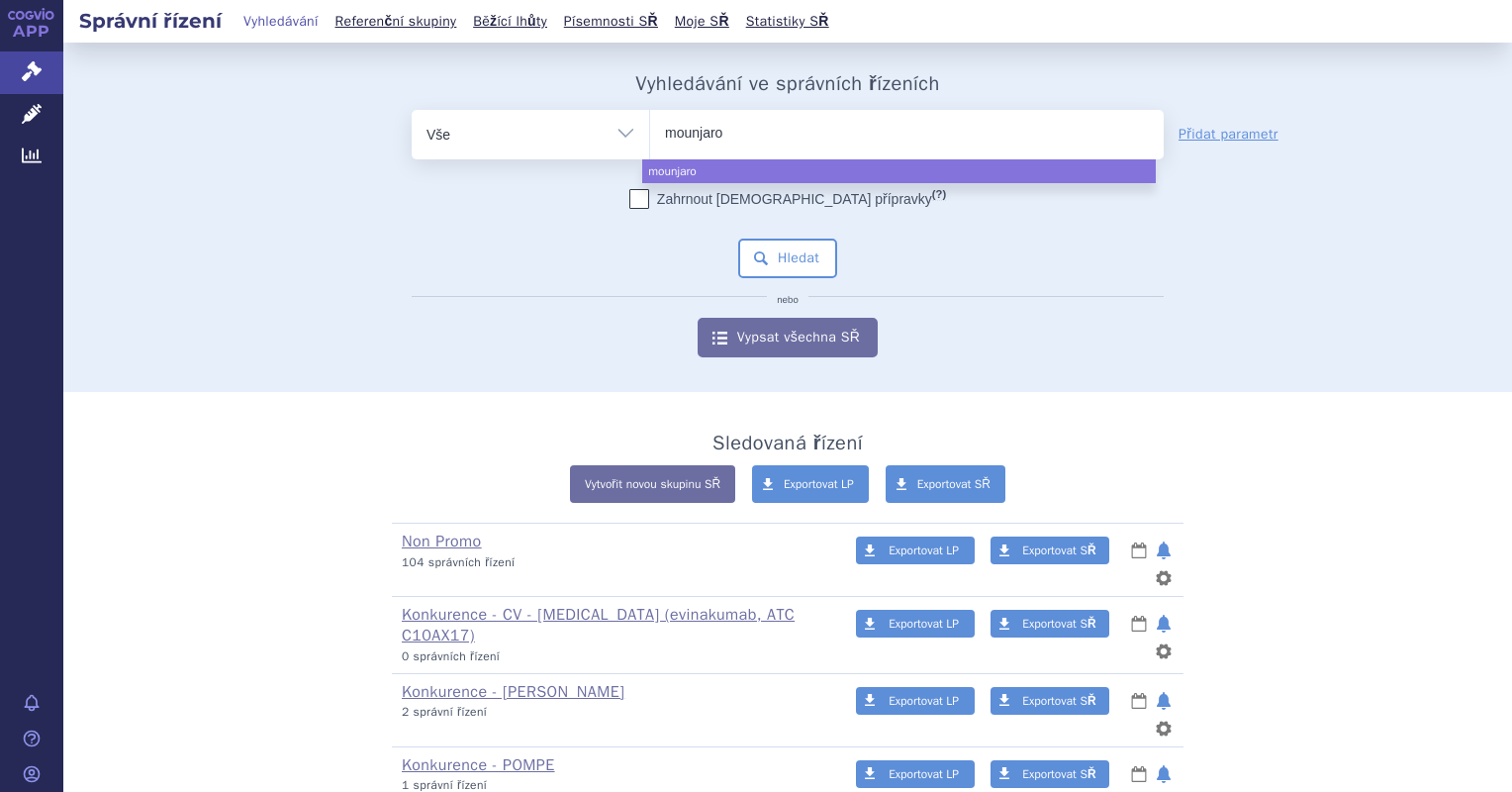 select on "mounjaro" 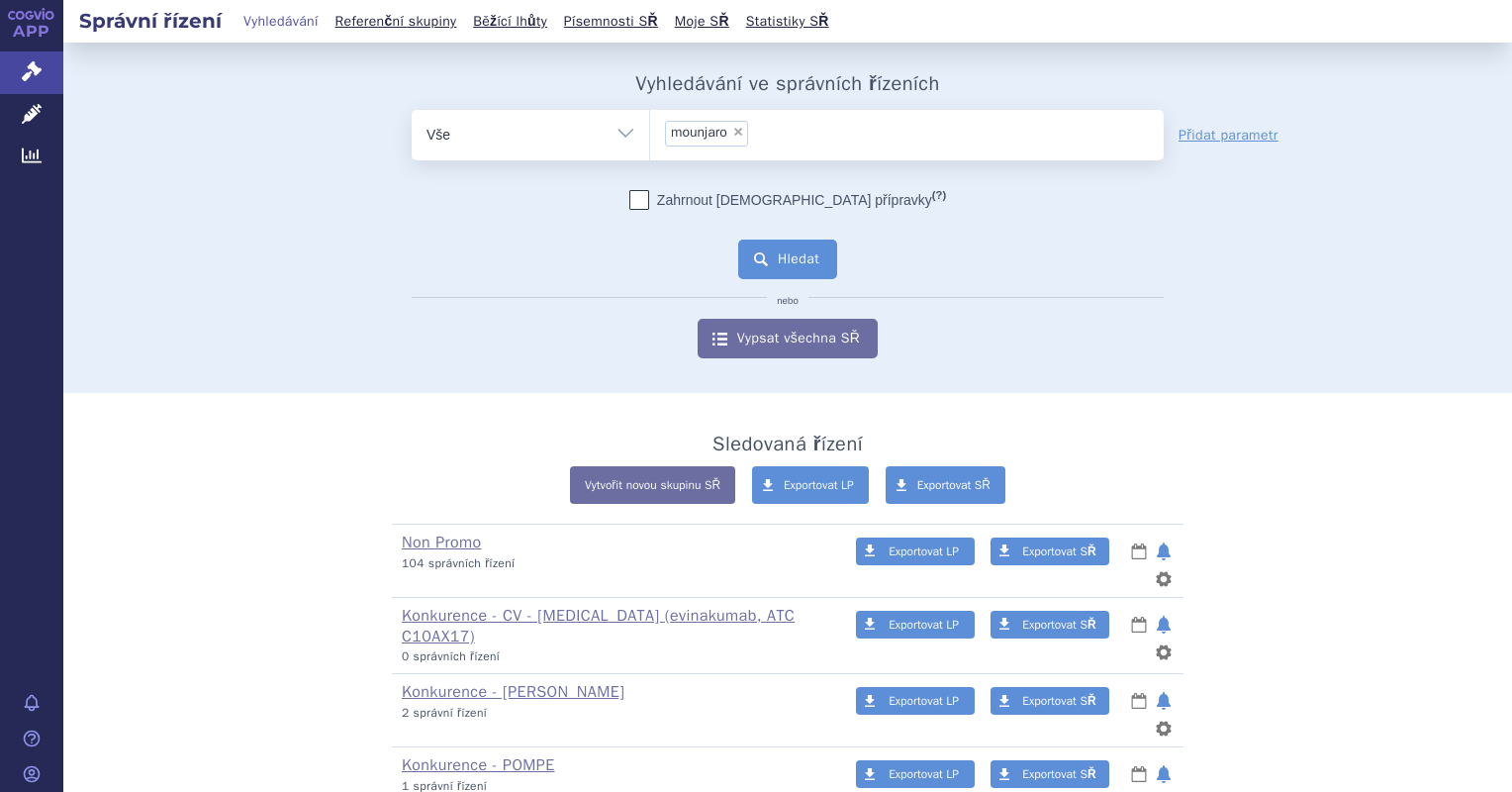 click on "Hledat" at bounding box center [788, 259] 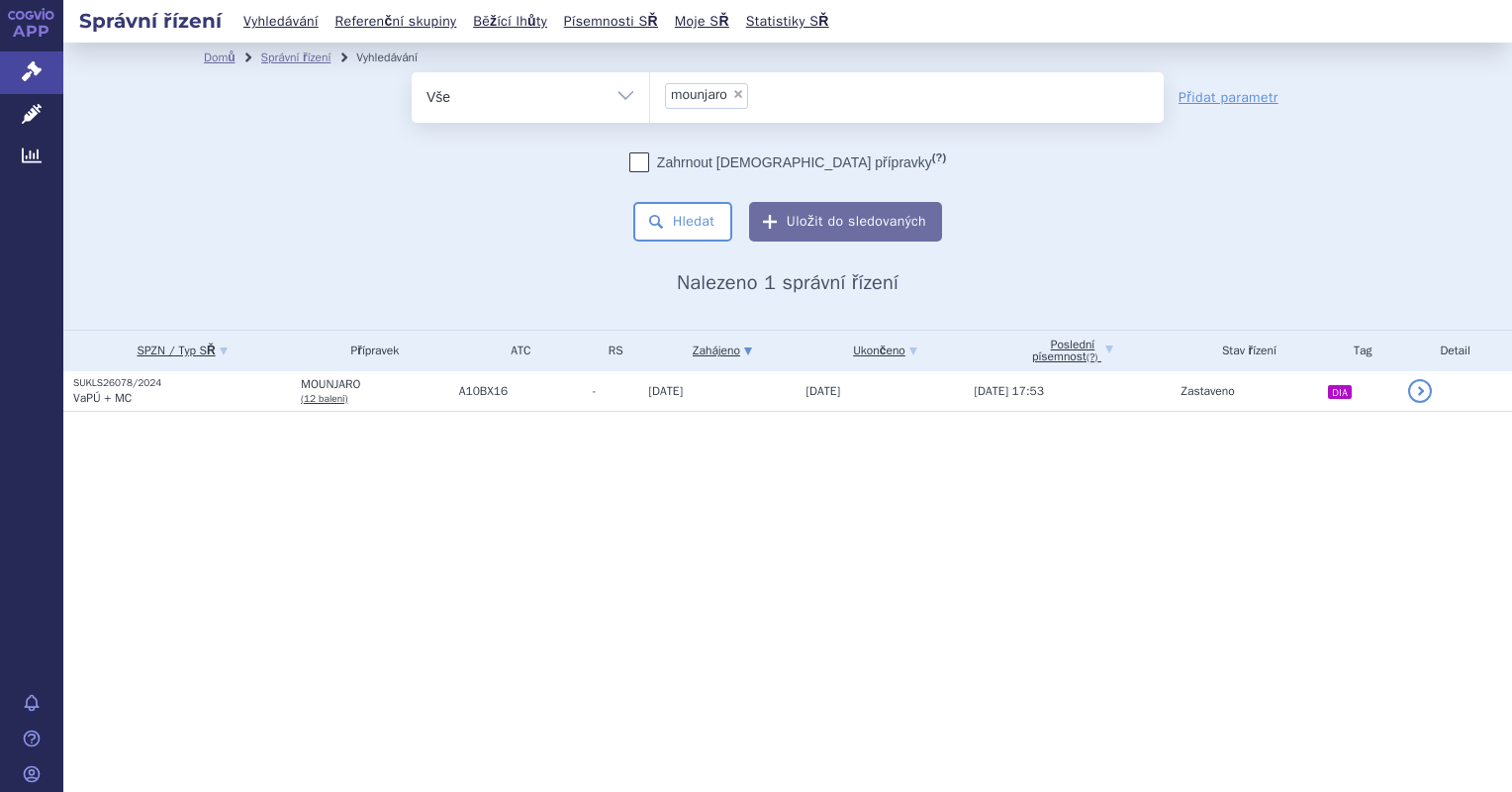 scroll, scrollTop: 0, scrollLeft: 0, axis: both 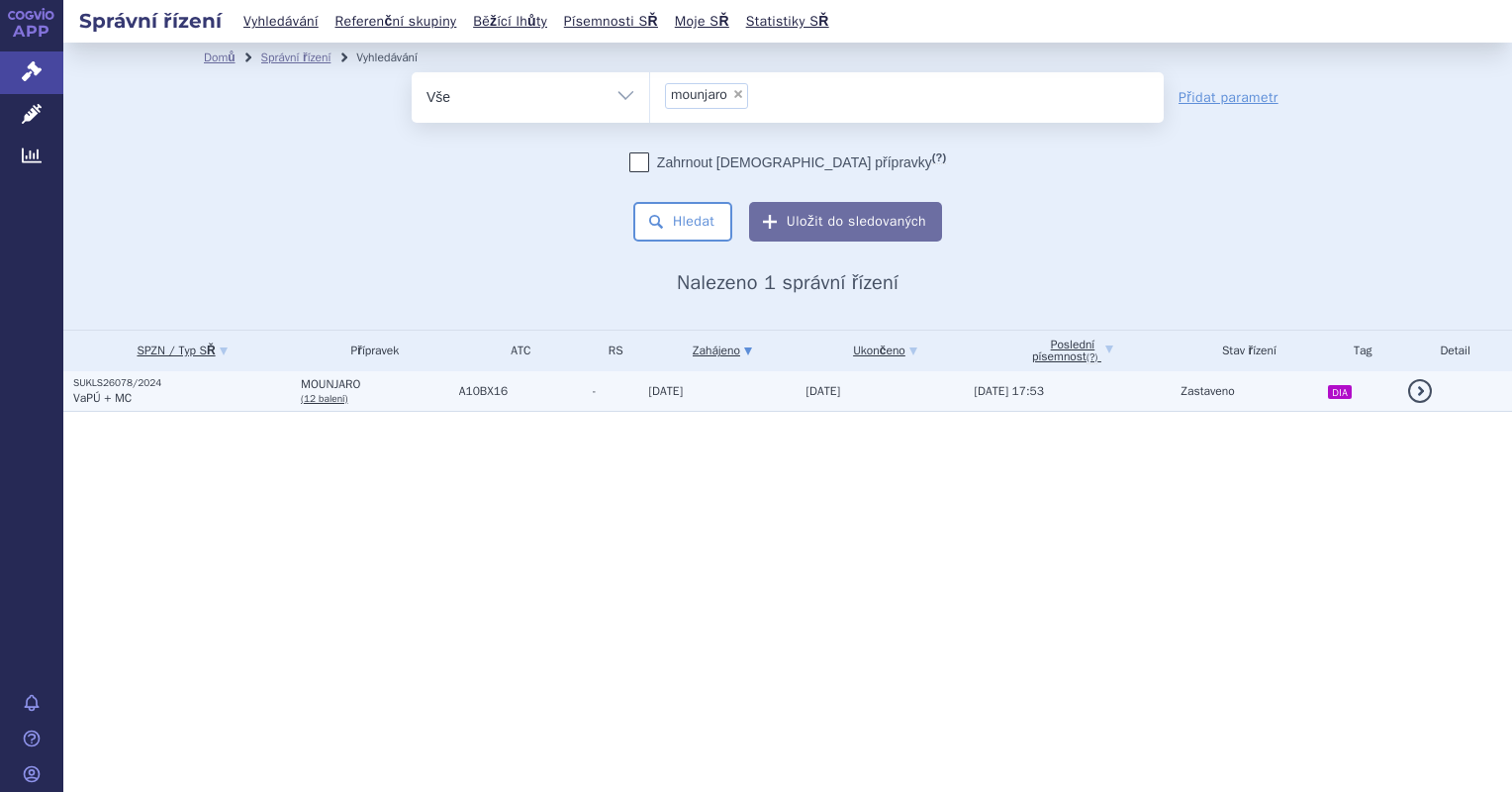 click on "SUKLS26078/2024" at bounding box center [182, 383] 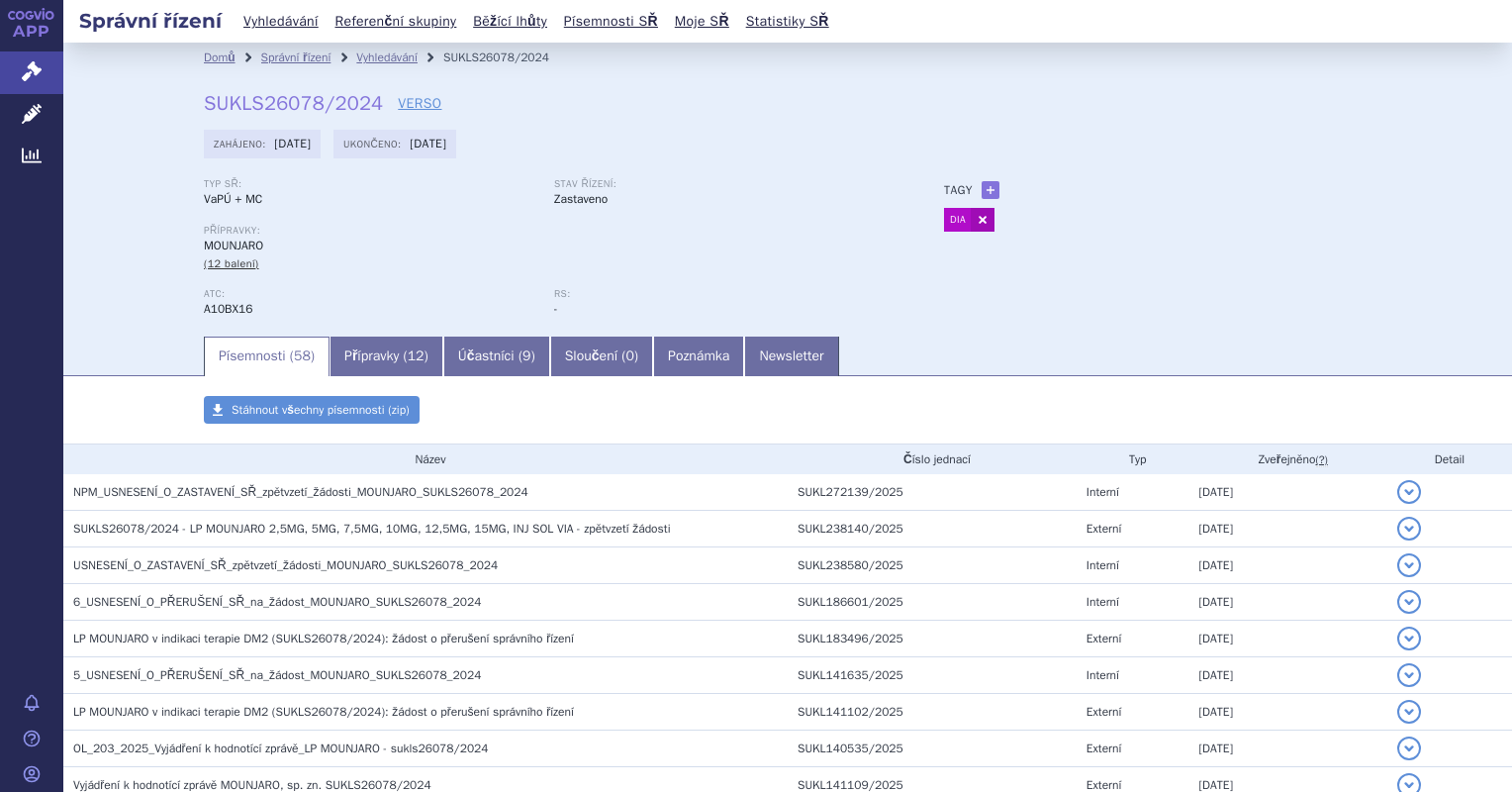 scroll, scrollTop: 0, scrollLeft: 0, axis: both 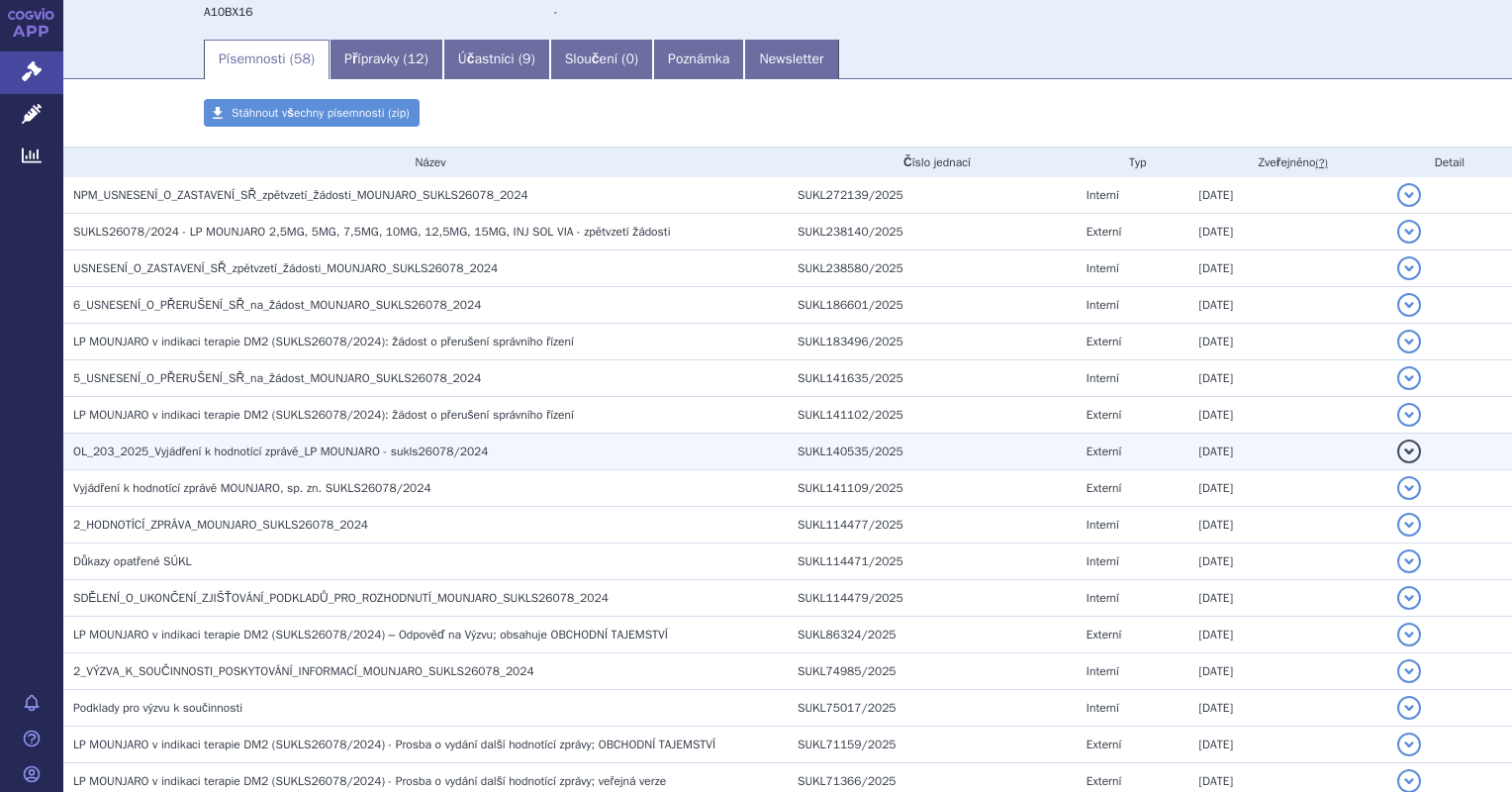click on "OL_203_2025_Vyjádření k hodnotící zprávě_LP MOUNJARO - sukls26078/2024" at bounding box center [281, 451] 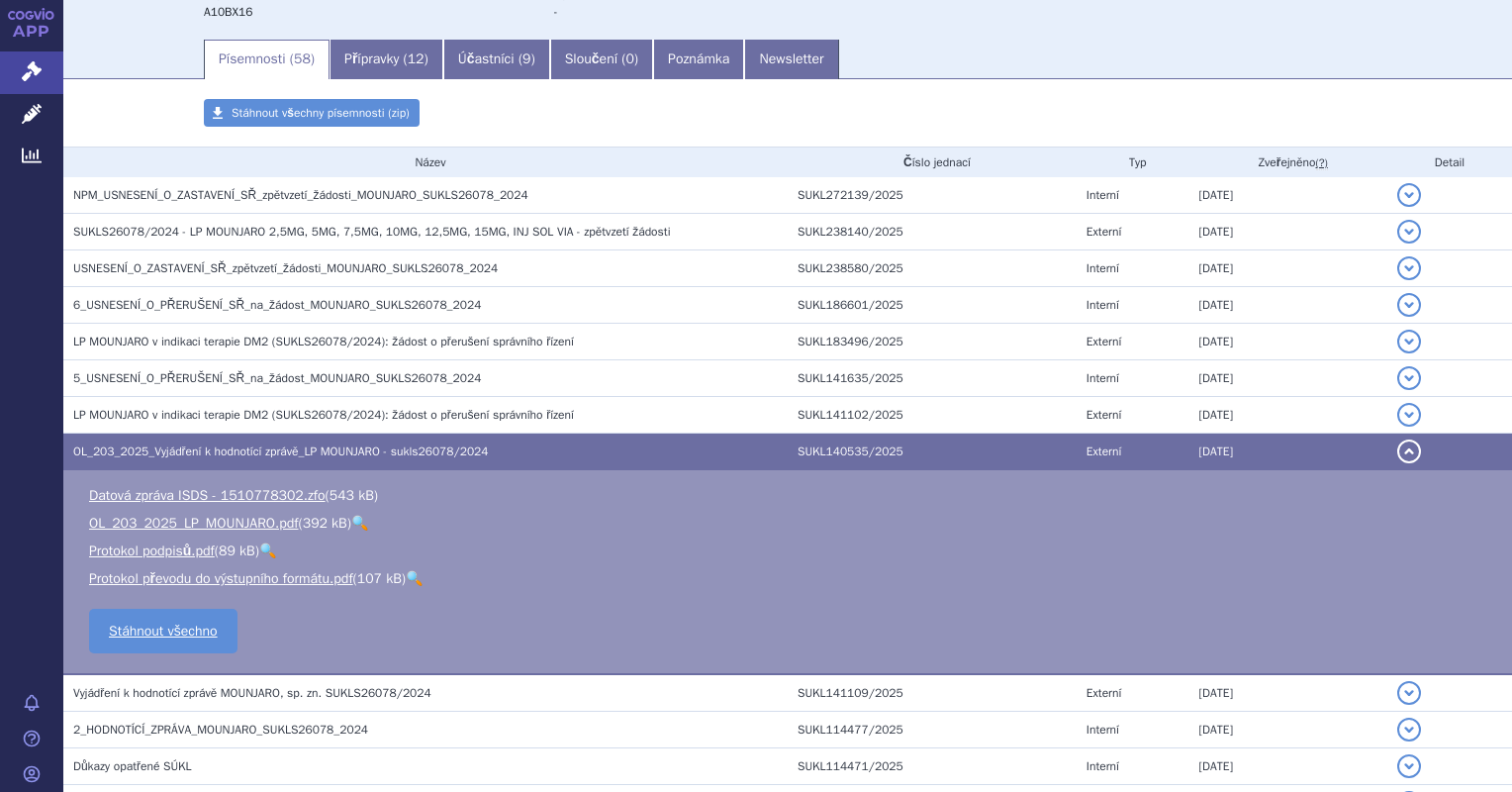 click on "🔍" at bounding box center (359, 523) 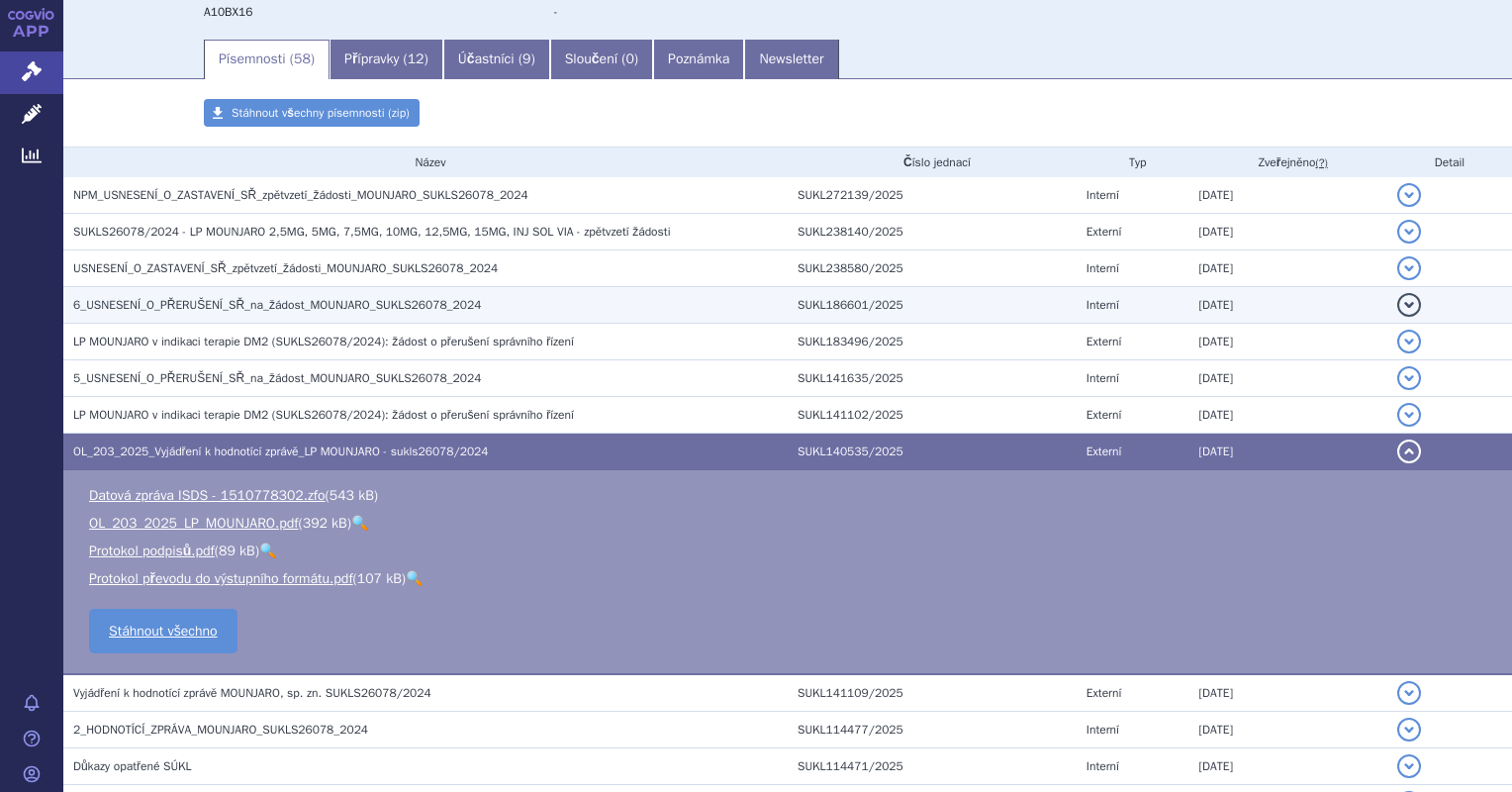 click on "6_USNESENÍ_O_PŘERUŠENÍ_SŘ_na_žádost_MOUNJARO_SUKLS26078_2024" at bounding box center [277, 305] 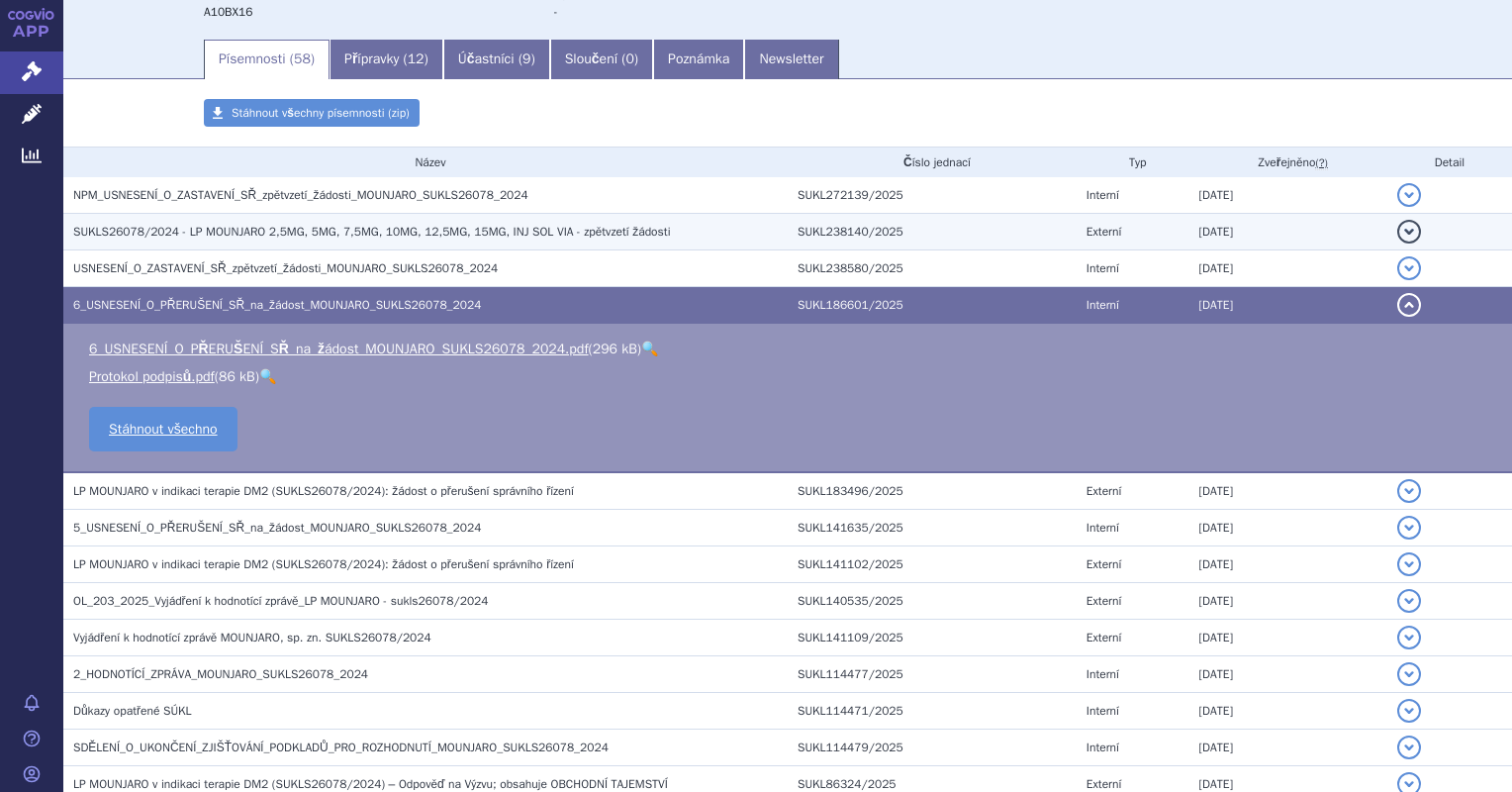 click on "SUKLS26078/2024 - LP MOUNJARO 2,5MG, 5MG, 7,5MG, 10MG, 12,5MG, 15MG, INJ SOL VIA - zpětvzetí žádosti" at bounding box center (372, 232) 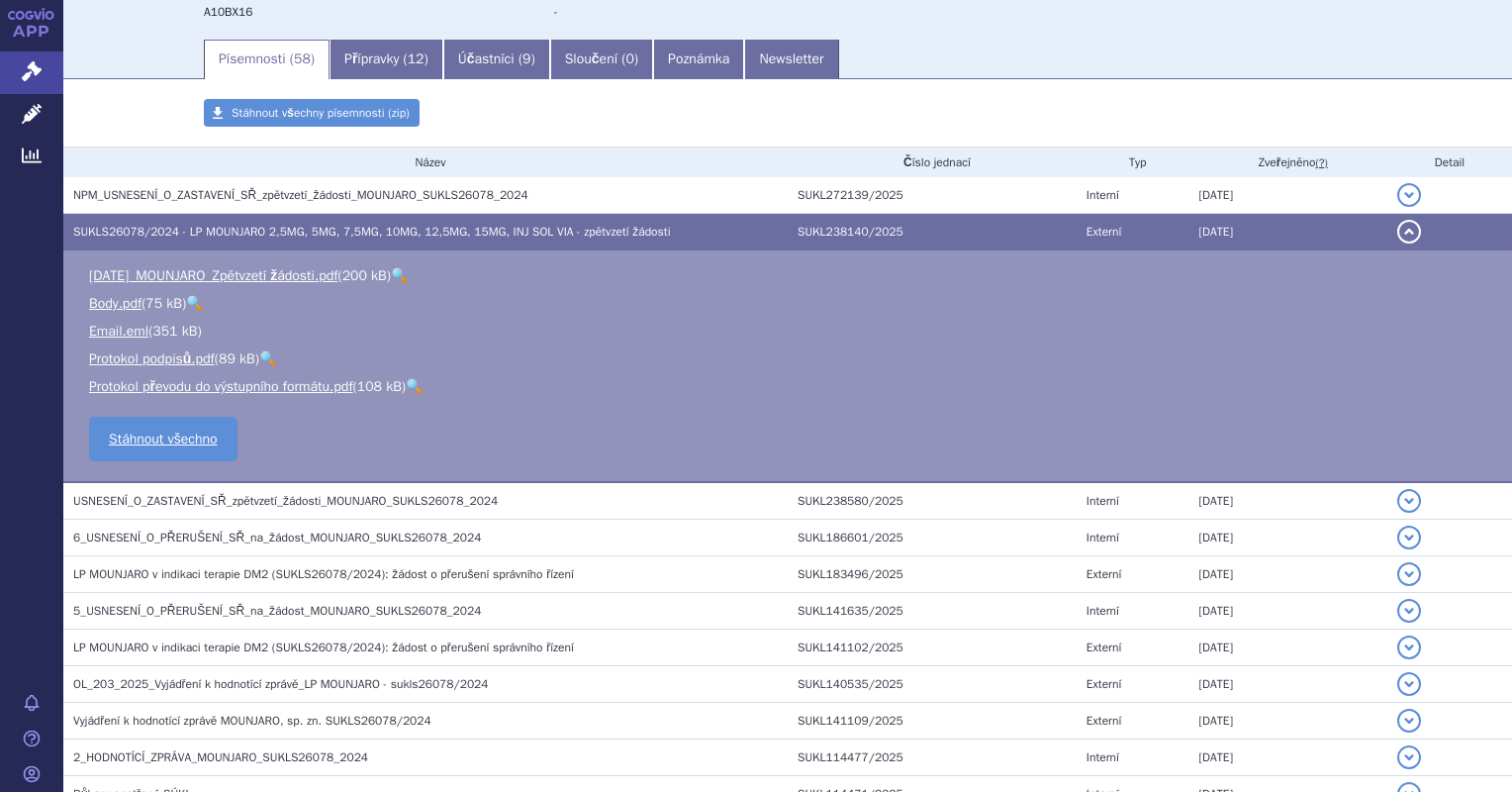 click on "🔍" at bounding box center (399, 275) 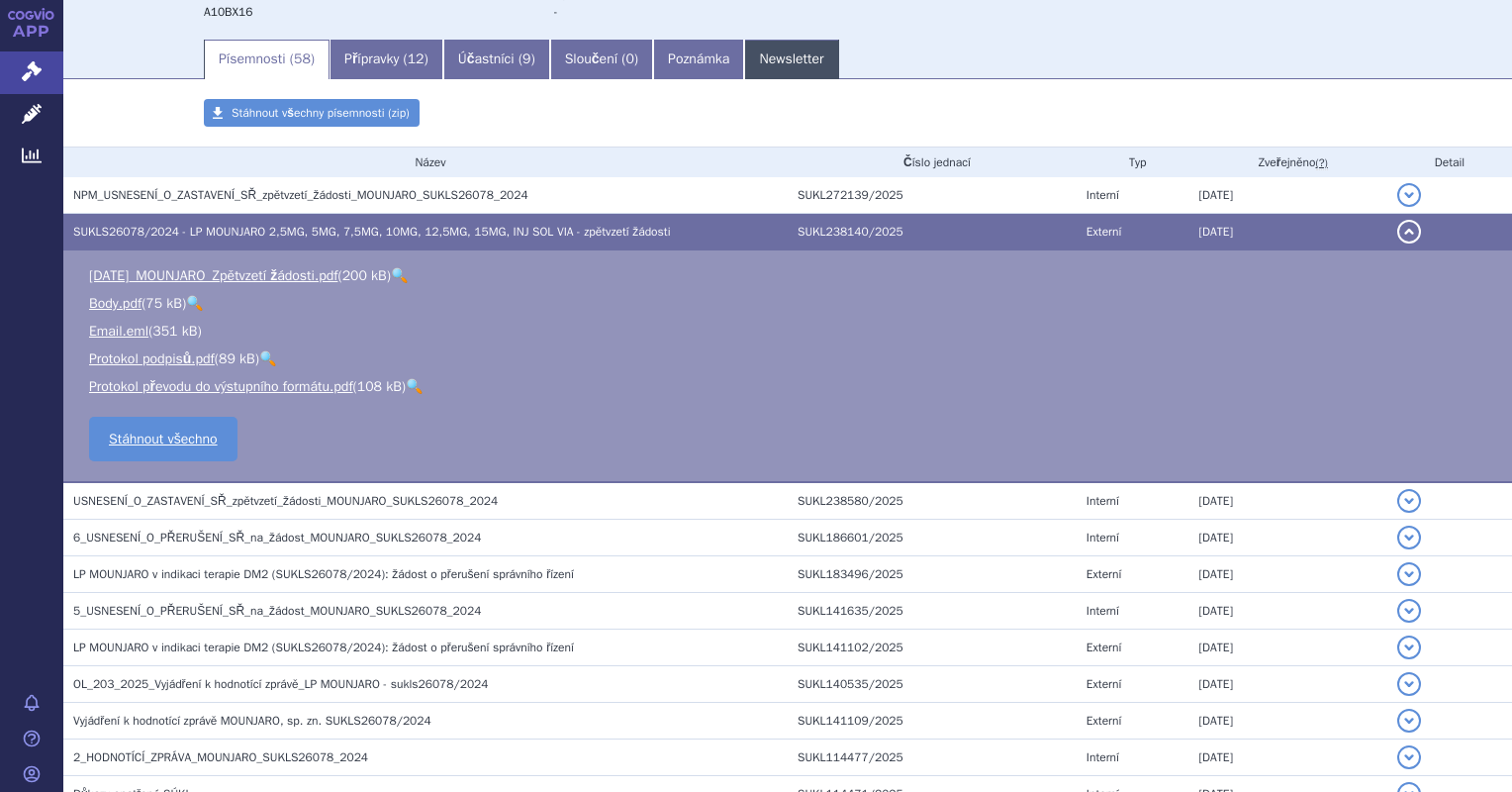 click on "Newsletter" at bounding box center [791, 59] 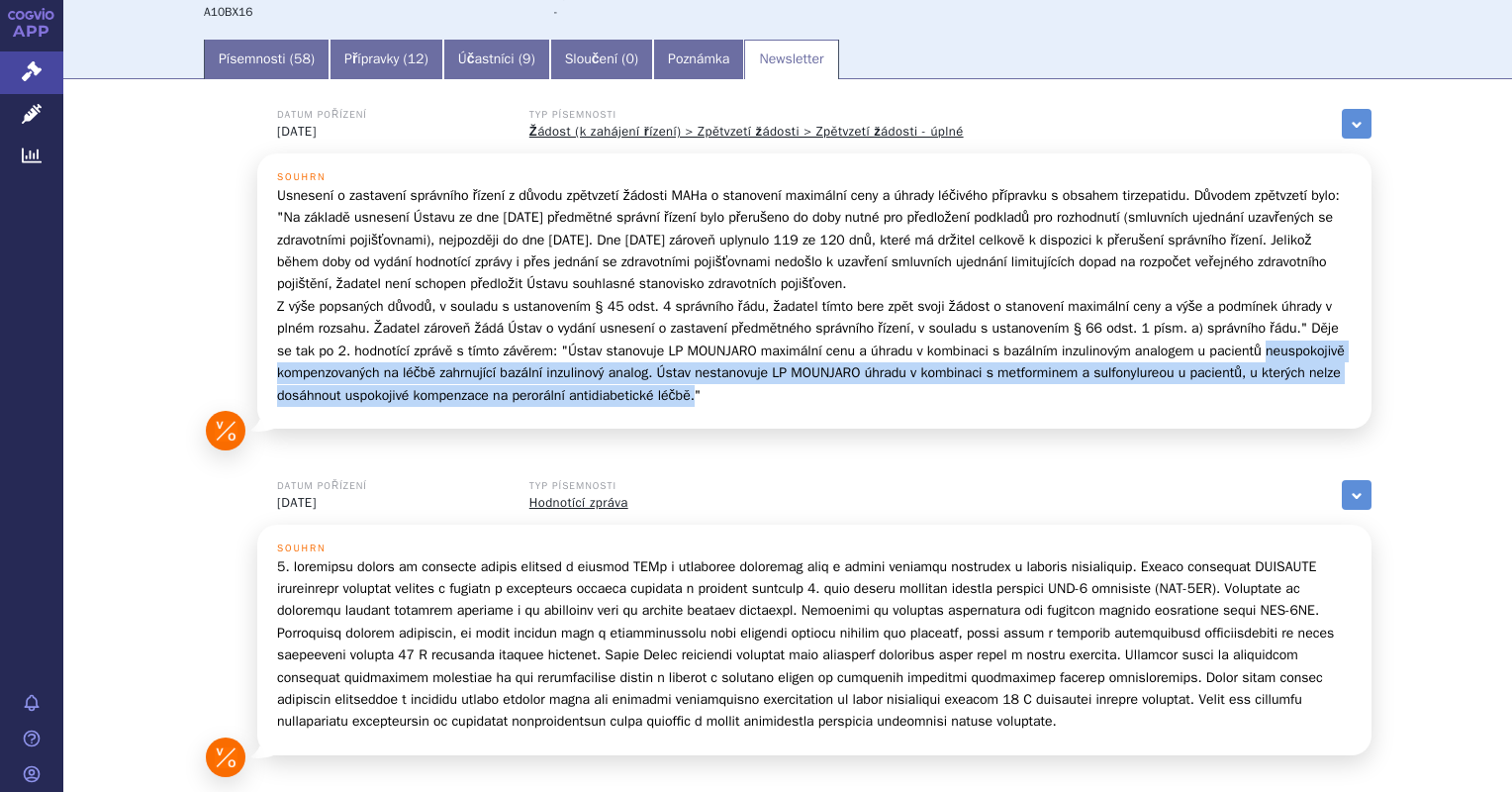 drag, startPoint x: 1250, startPoint y: 358, endPoint x: 728, endPoint y: 407, distance: 524.2948 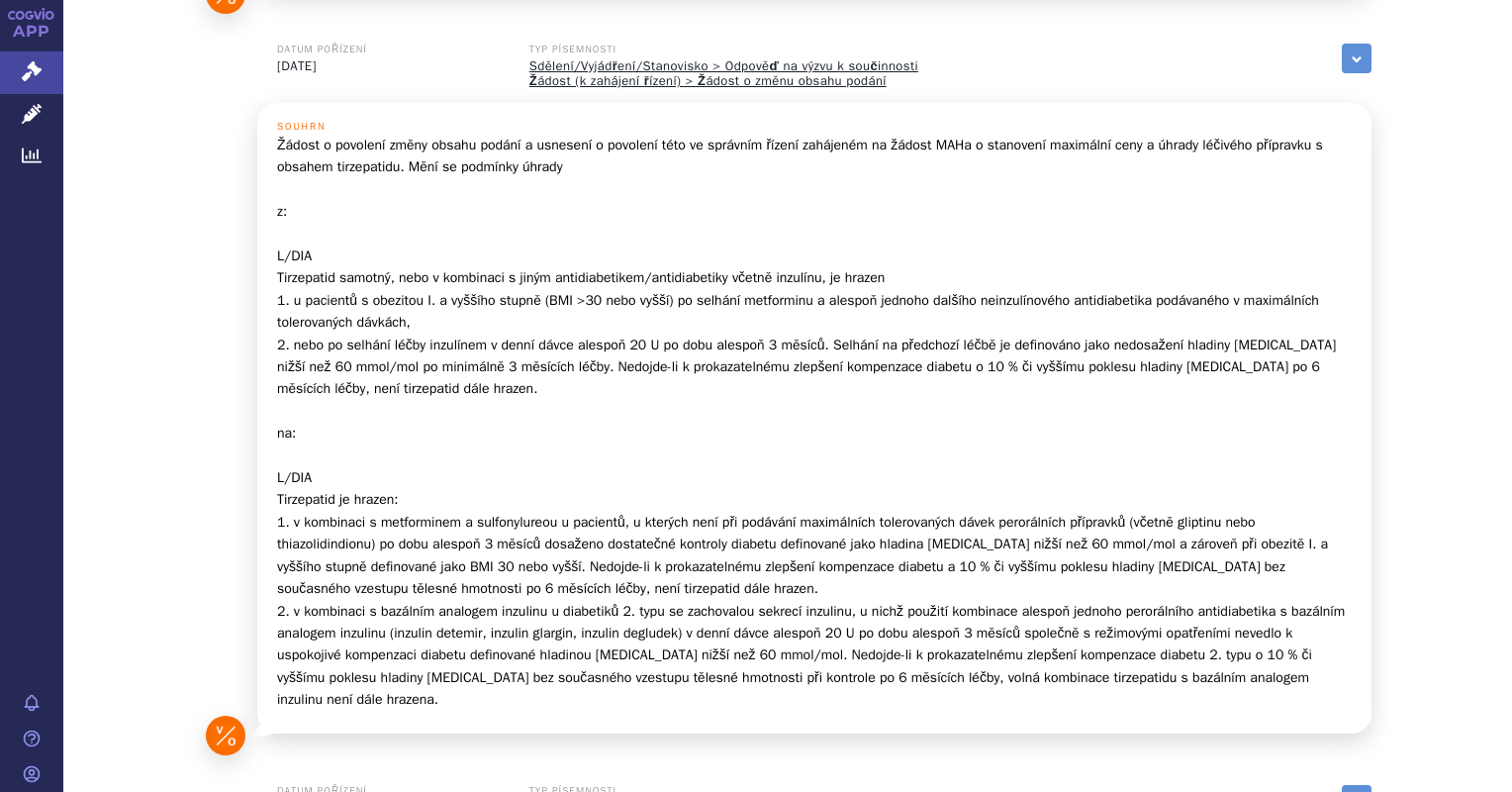 scroll, scrollTop: 1386, scrollLeft: 0, axis: vertical 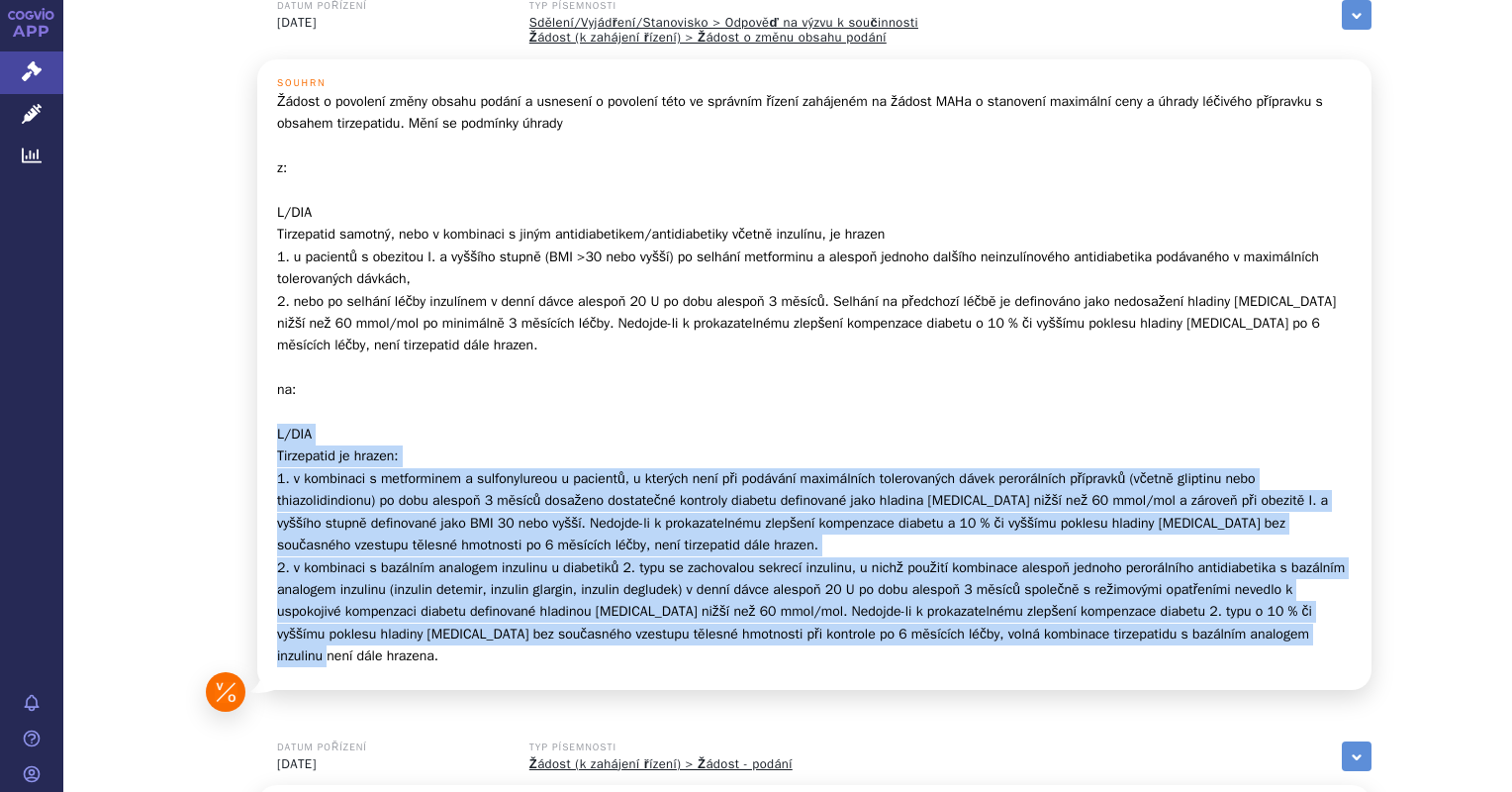 drag, startPoint x: 322, startPoint y: 660, endPoint x: 255, endPoint y: 442, distance: 228.06359 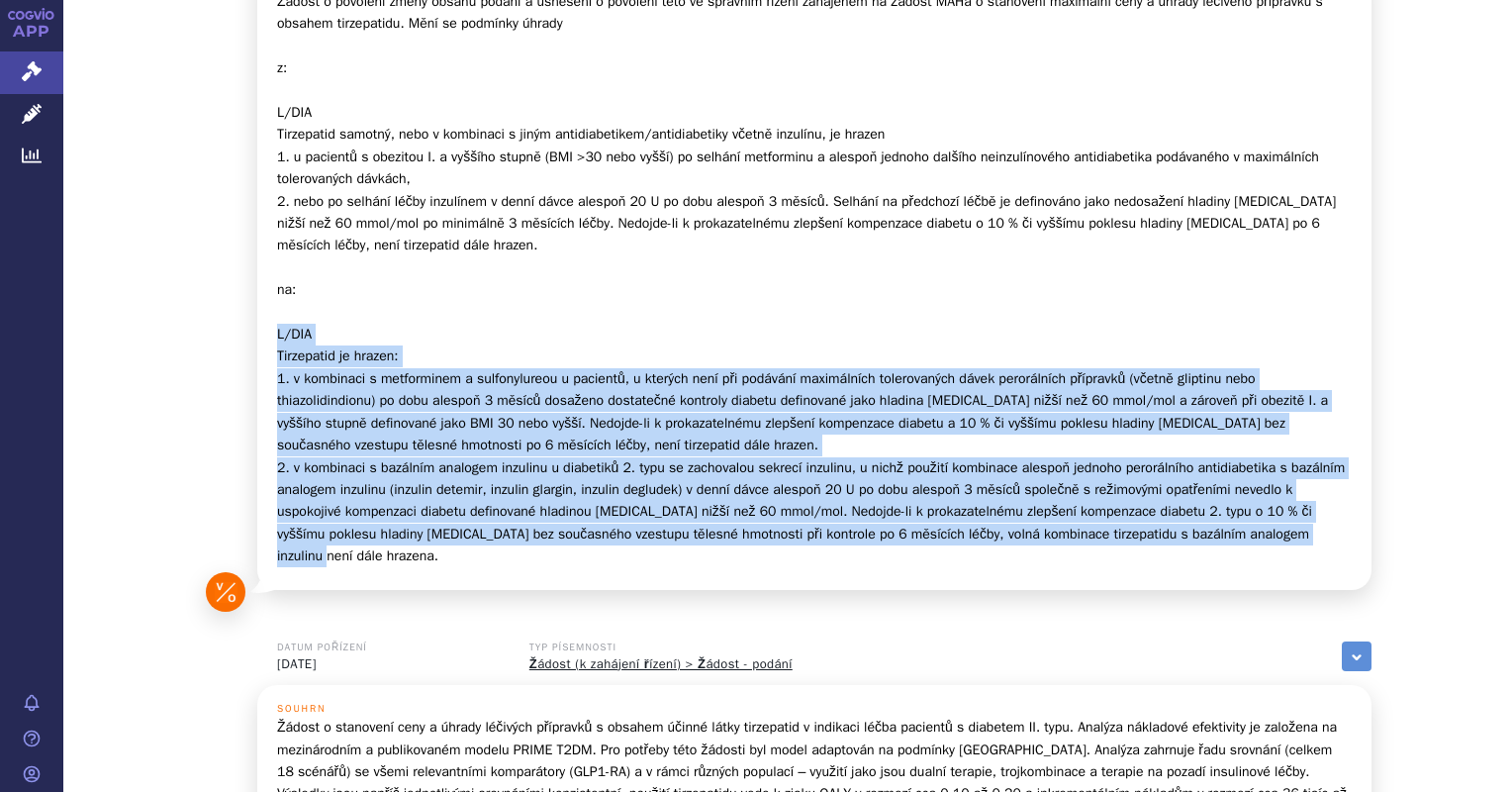 scroll, scrollTop: 1584, scrollLeft: 0, axis: vertical 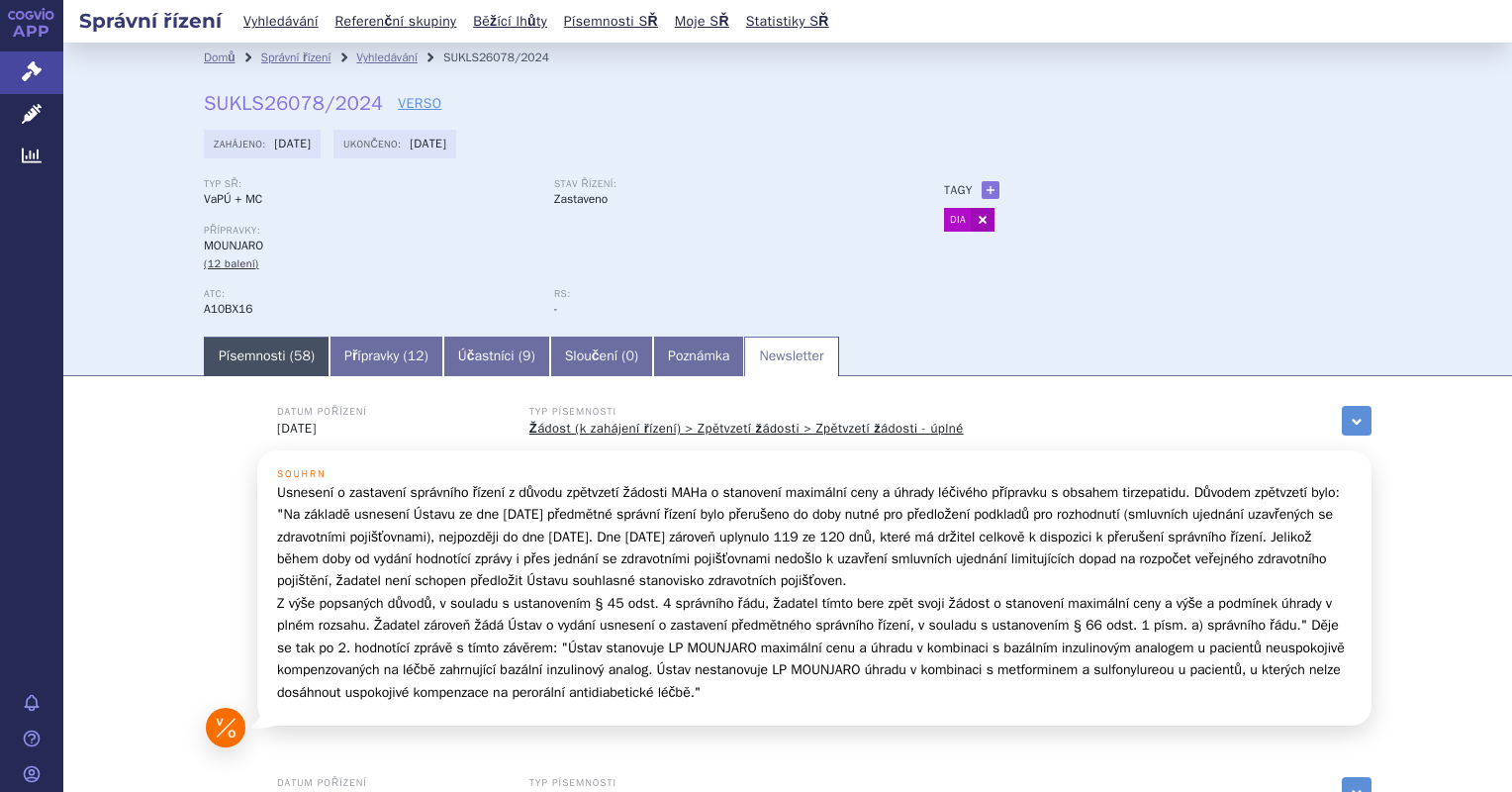 click on "Písemnosti ( 58 )" at bounding box center [266, 356] 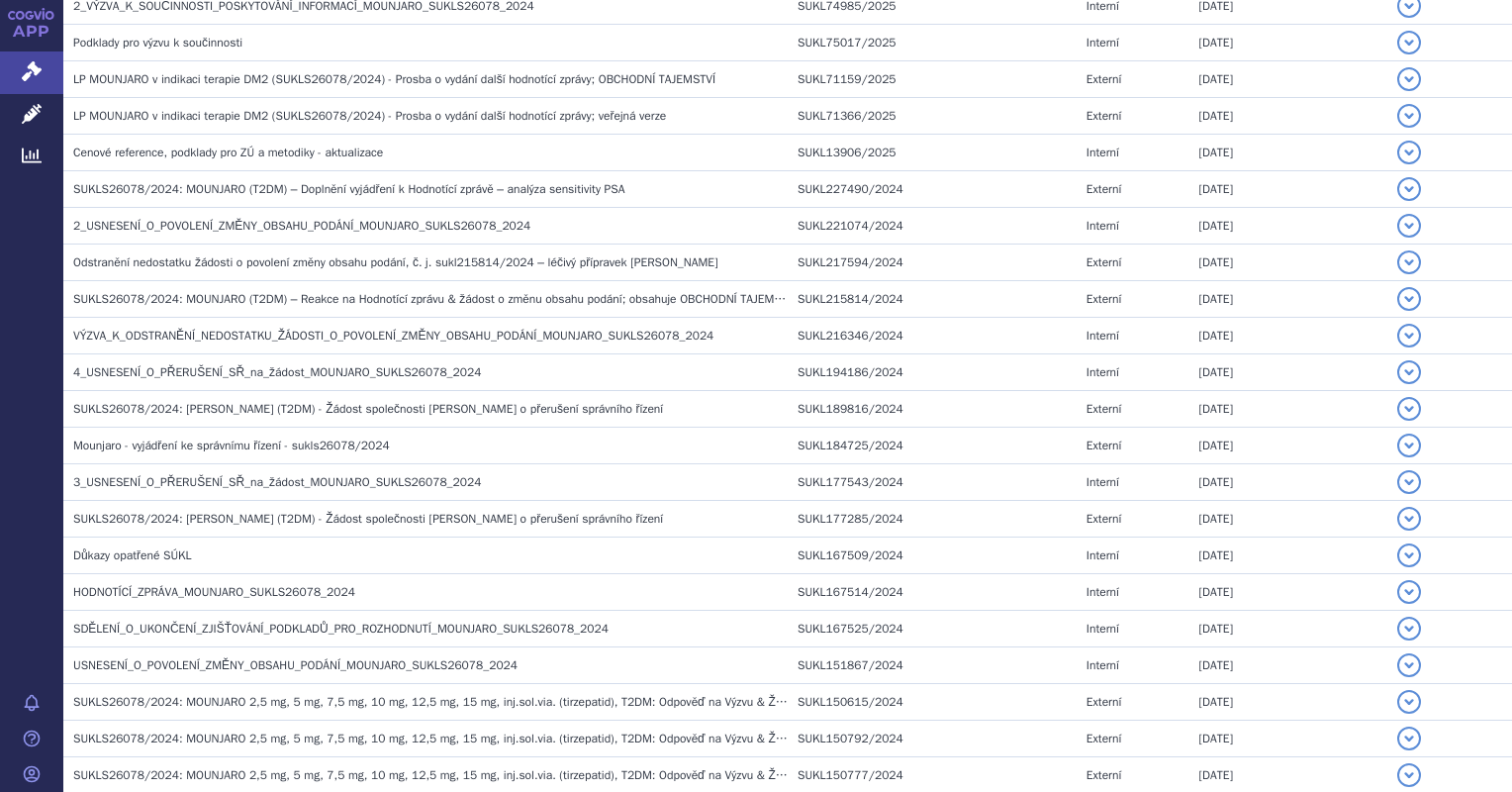 scroll, scrollTop: 1287, scrollLeft: 0, axis: vertical 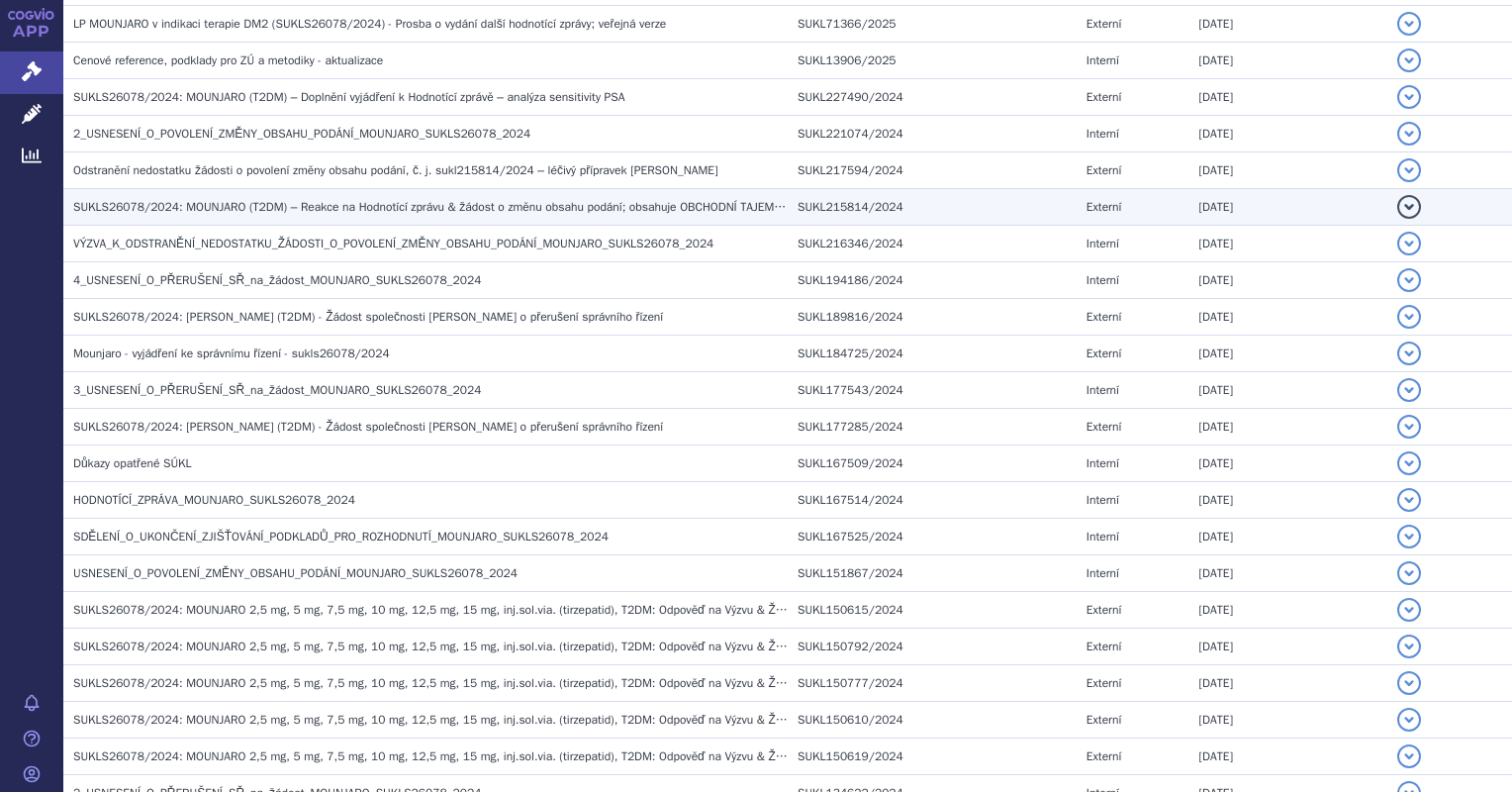 click on "SUKLS26078/2024: MOUNJARO (T2DM) – Reakce na Hodnotící zprávu & žádost o změnu obsahu podání; obsahuje OBCHODNÍ TAJEMSTVÍ" at bounding box center [435, 207] 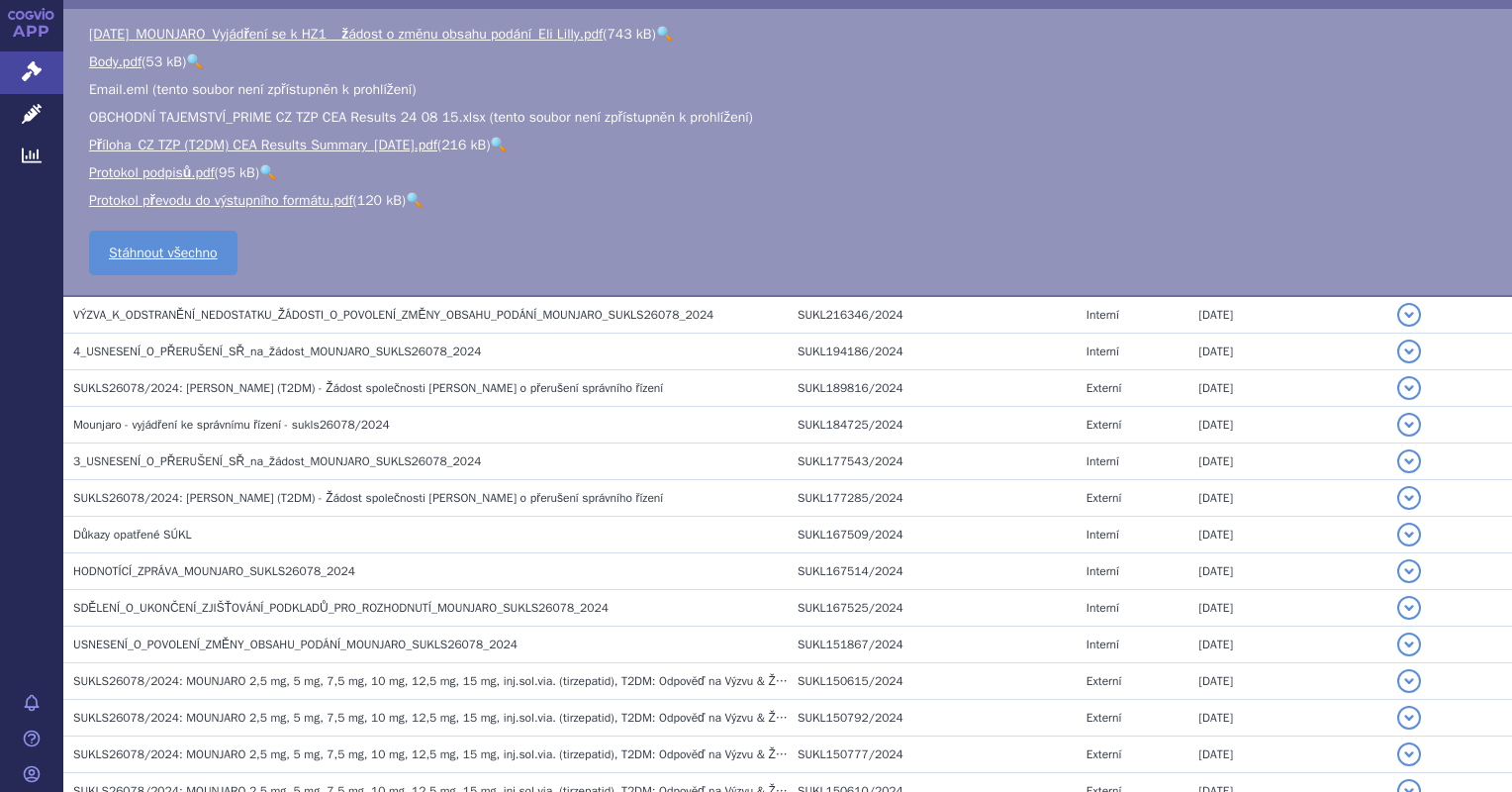 scroll, scrollTop: 1054, scrollLeft: 0, axis: vertical 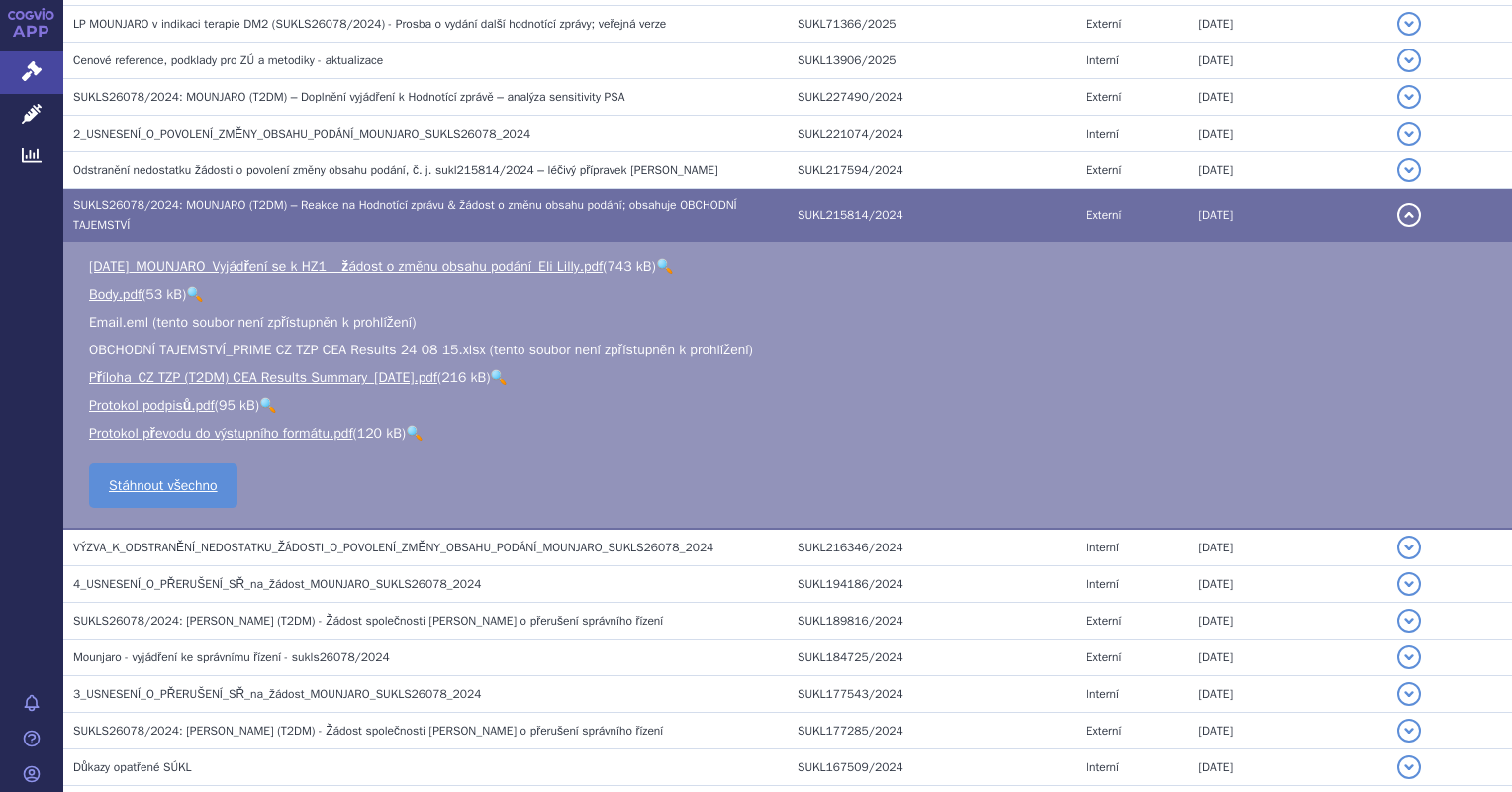 click on "🔍" at bounding box center [664, 266] 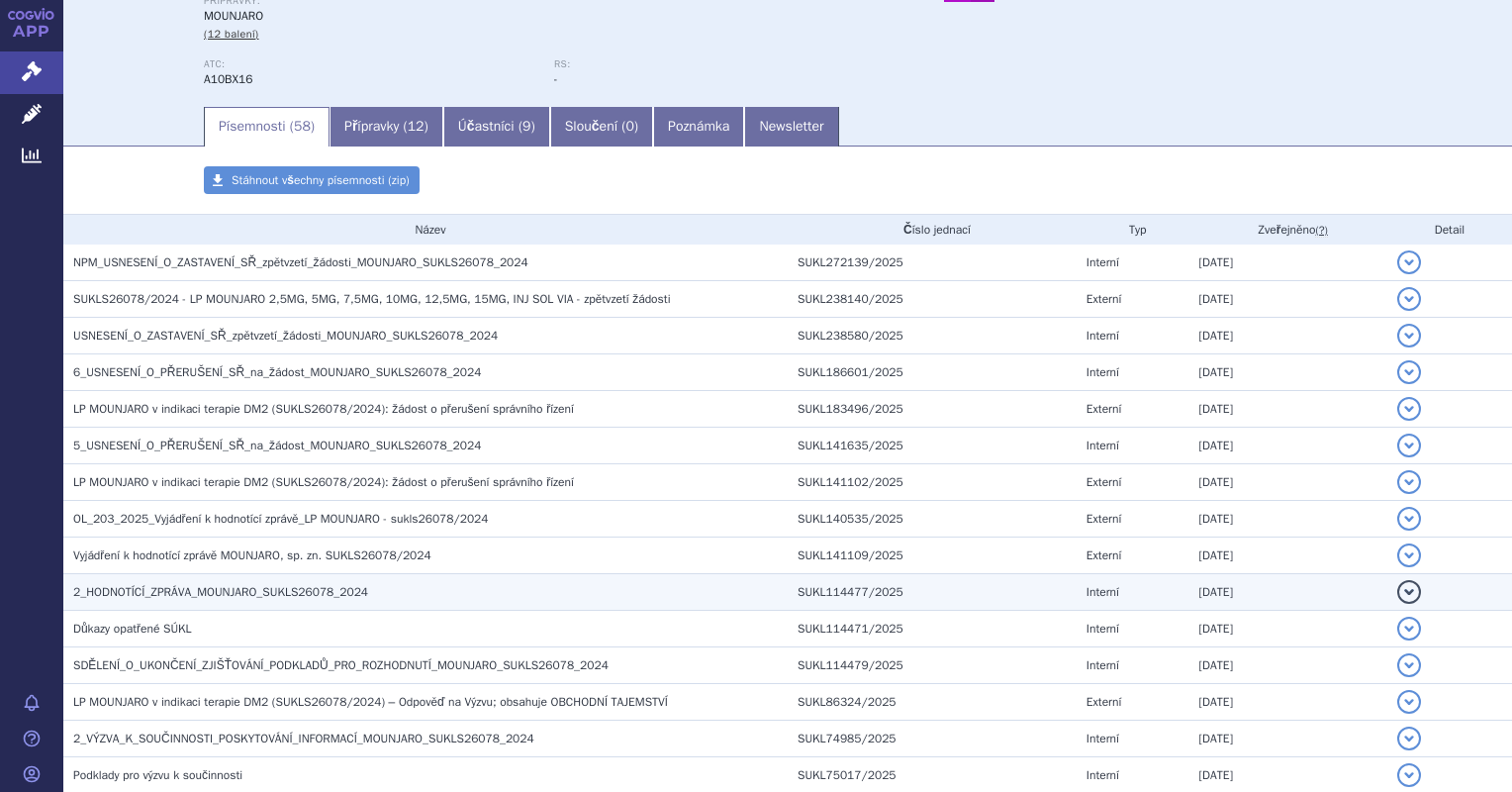 scroll, scrollTop: 0, scrollLeft: 0, axis: both 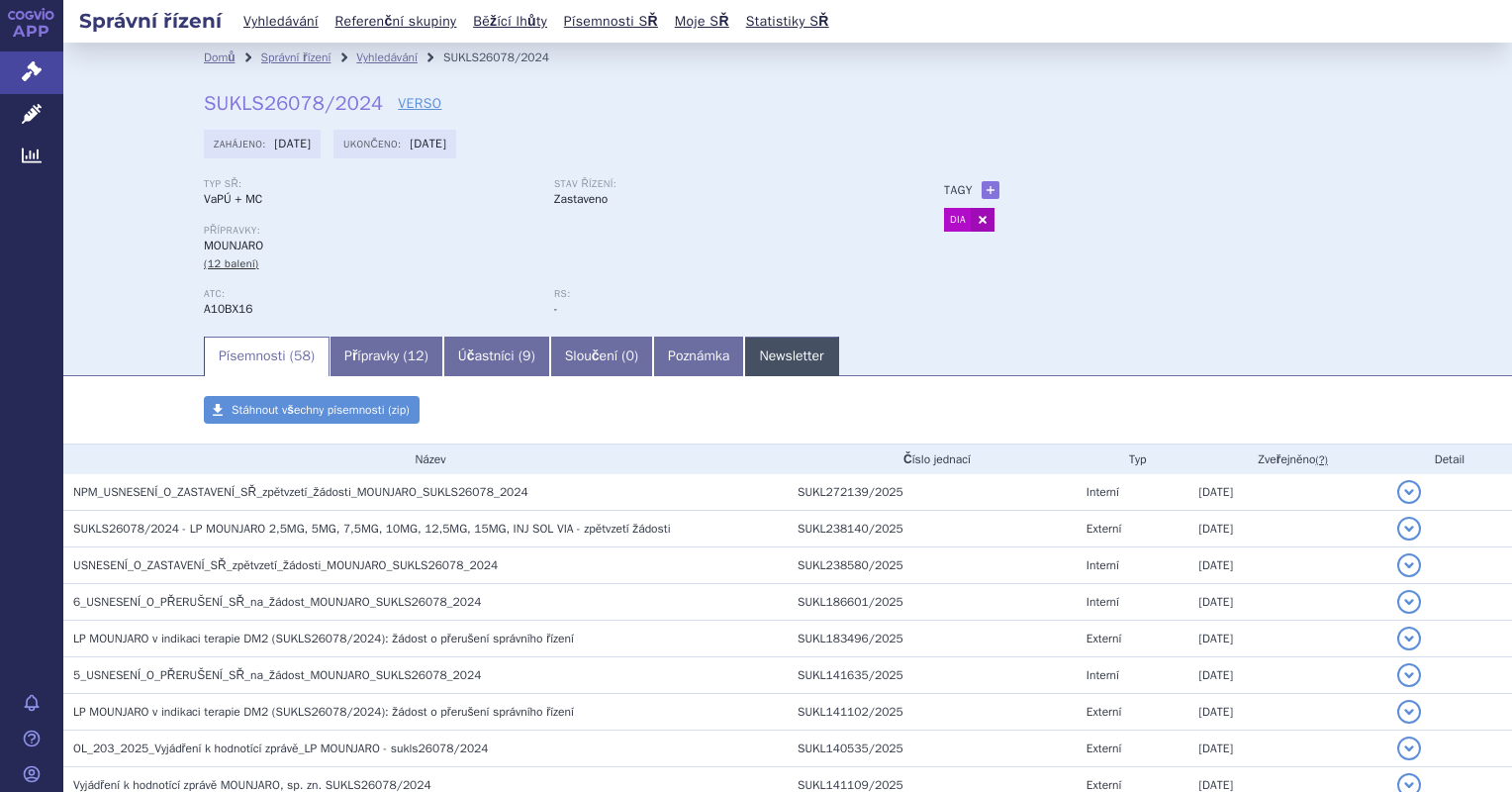 click on "Newsletter" at bounding box center [791, 356] 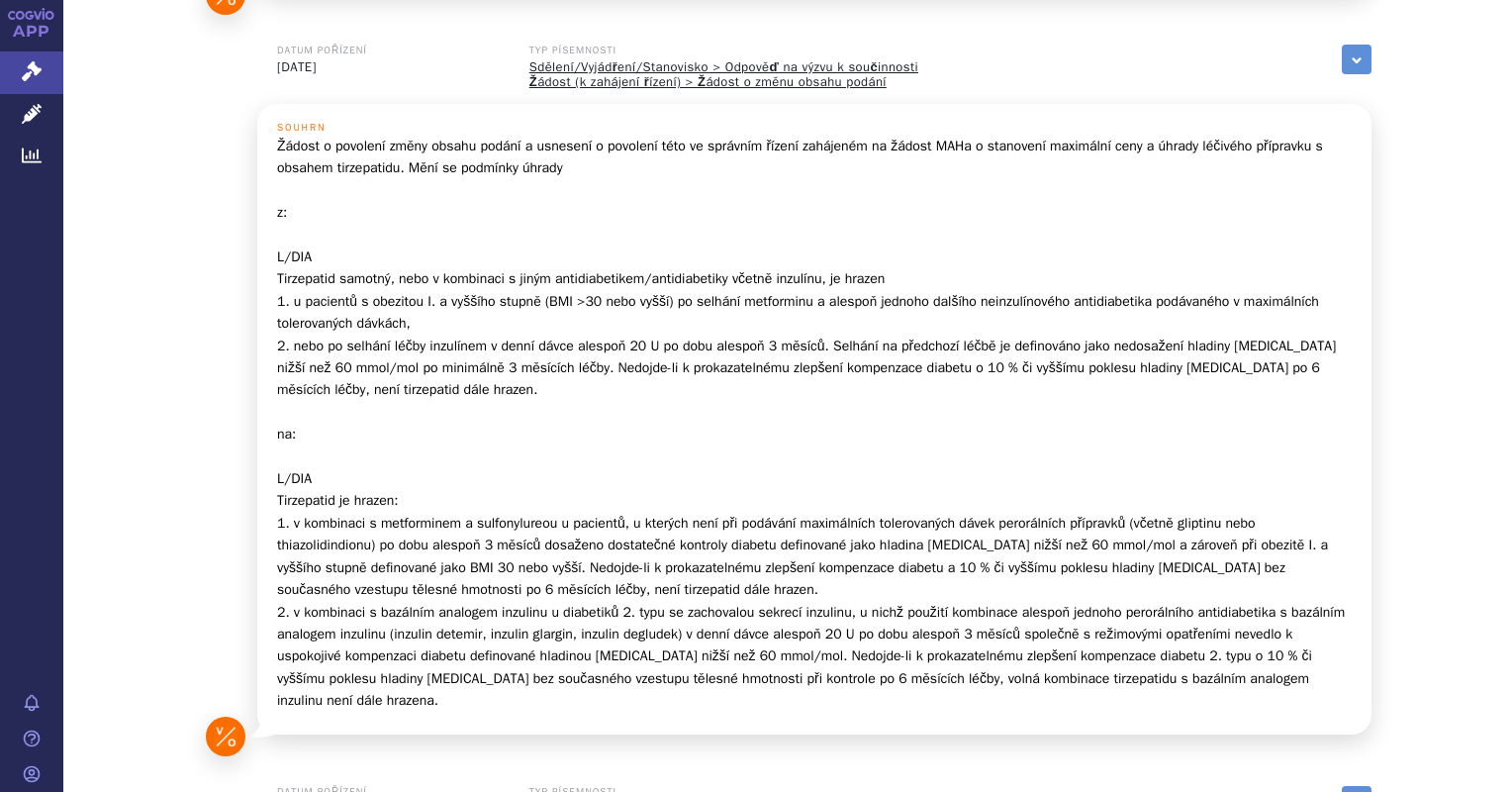 scroll, scrollTop: 1386, scrollLeft: 0, axis: vertical 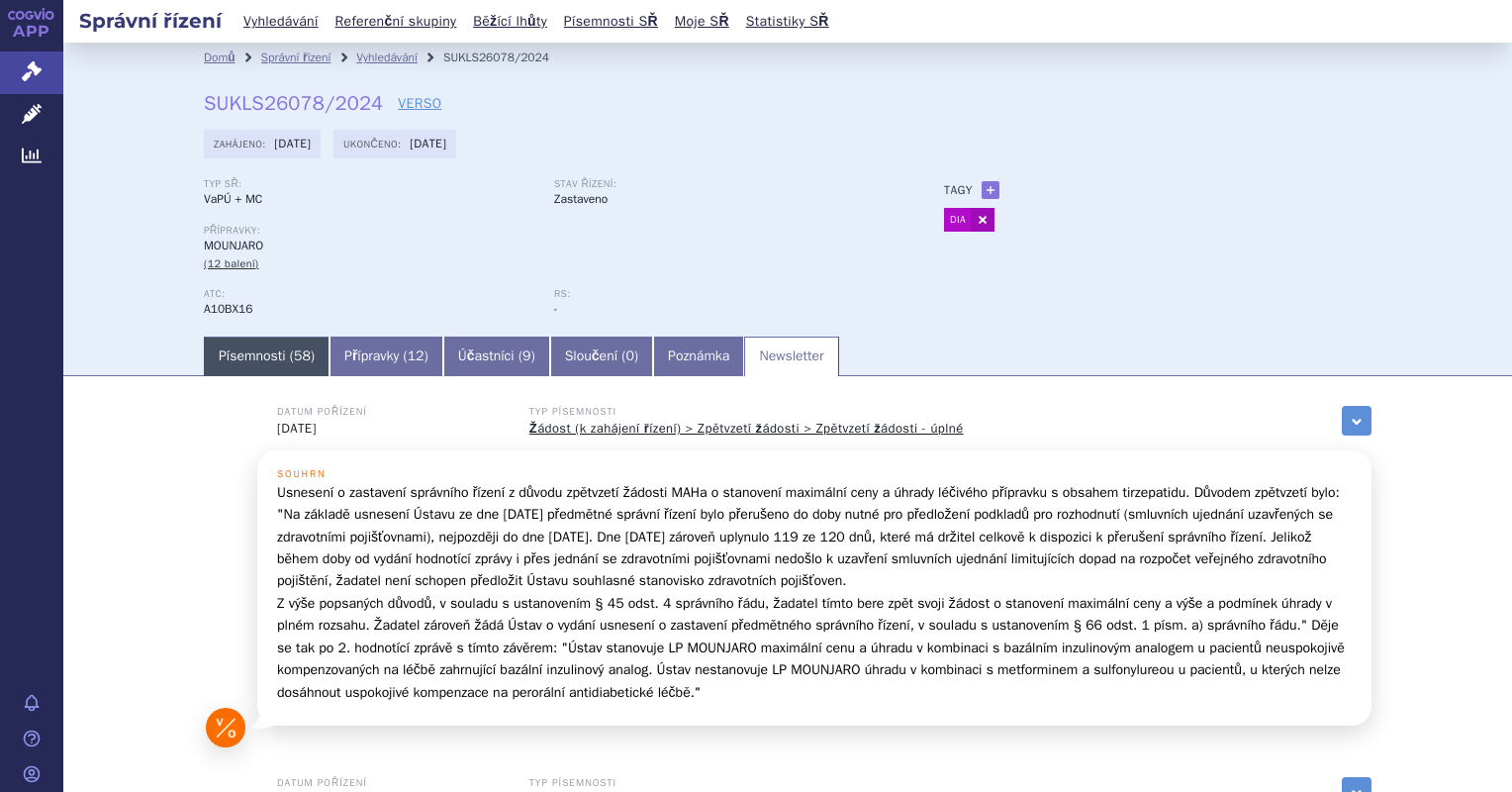 click on "Písemnosti ( 58 )" at bounding box center [266, 356] 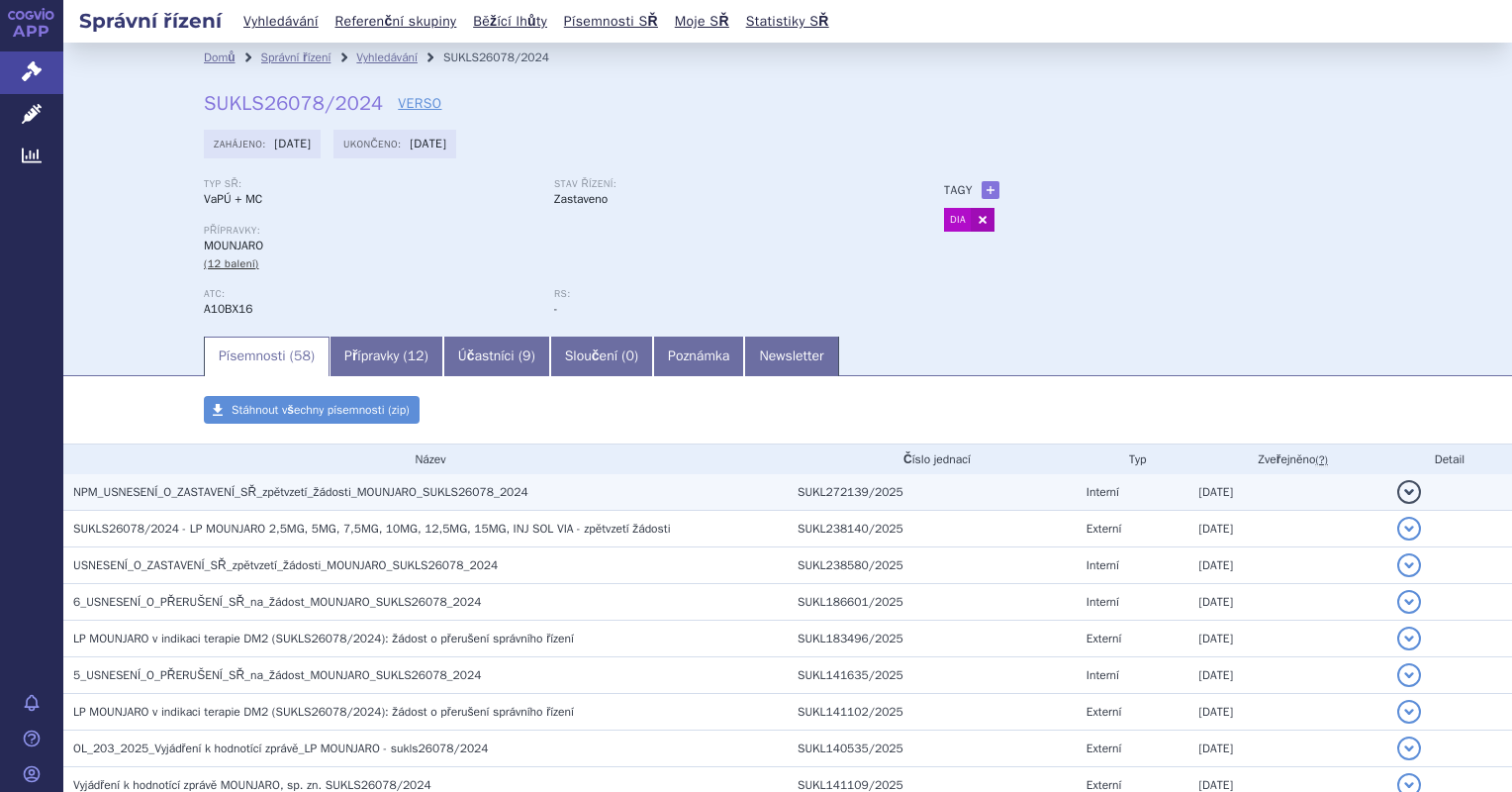 click on "NPM_USNESENÍ_O_ZASTAVENÍ_SŘ_zpětvzetí_žádosti_MOUNJARO_SUKLS26078_2024" at bounding box center (430, 492) 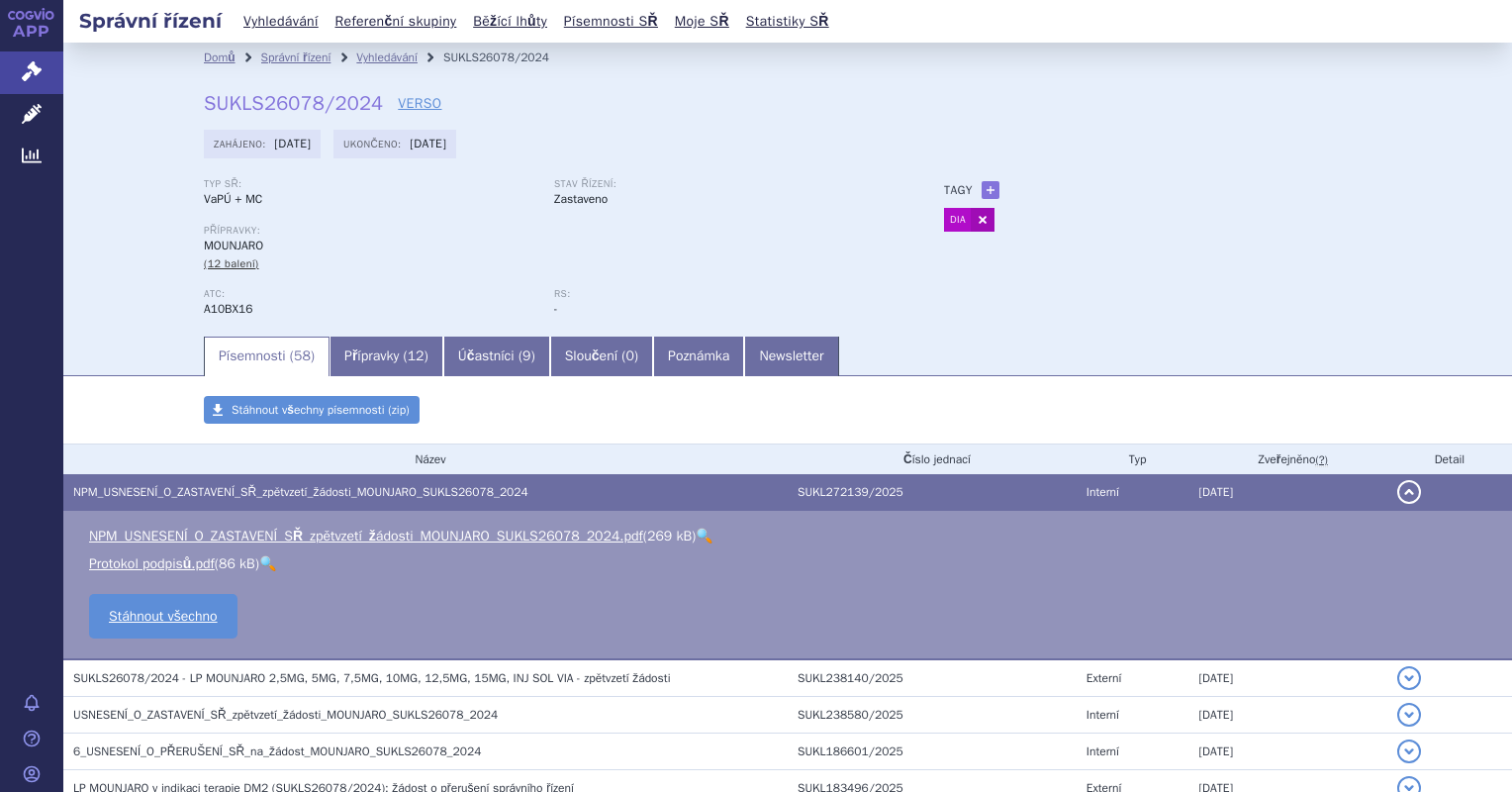 click on "🔍" at bounding box center [704, 536] 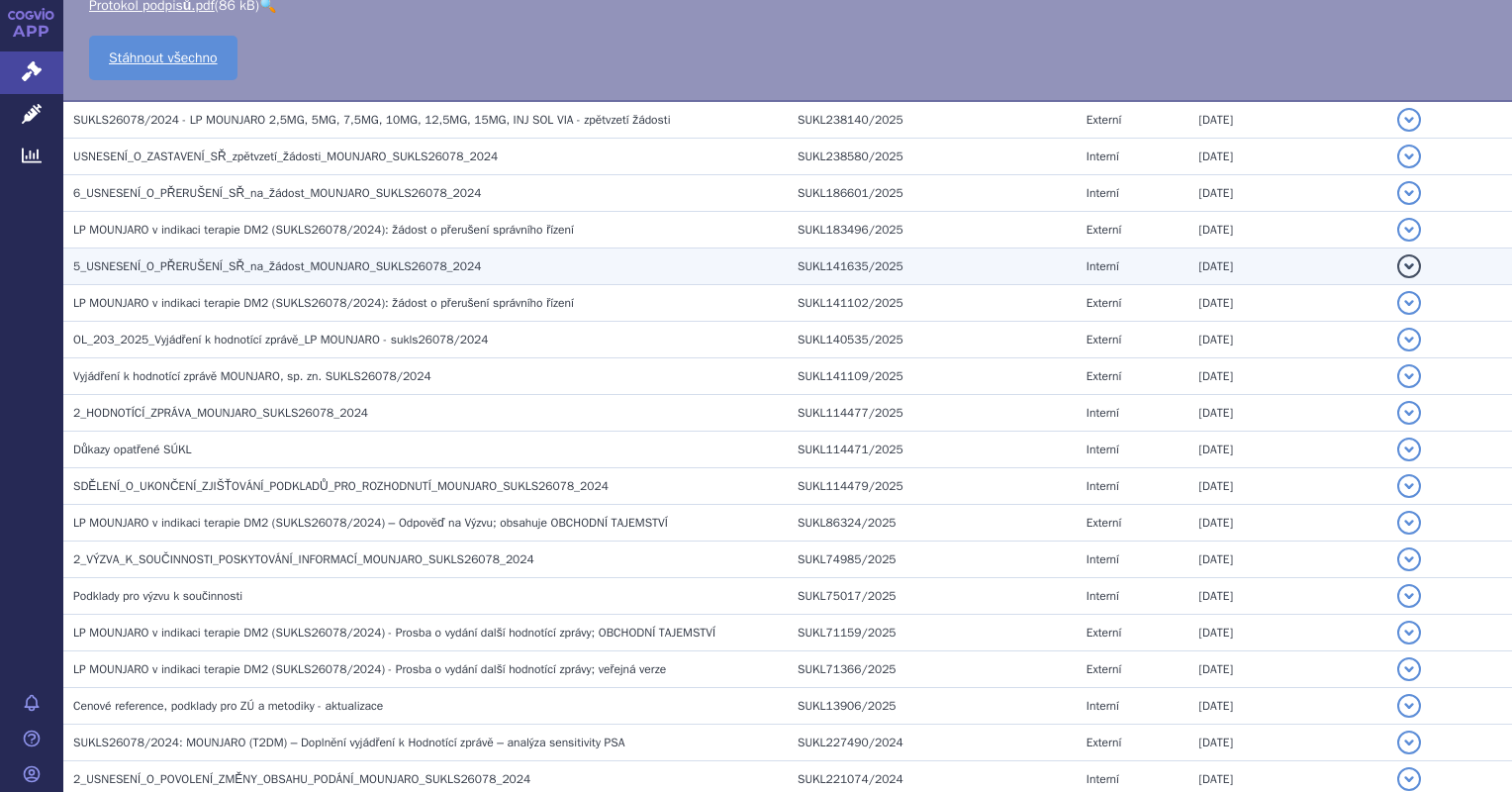 scroll, scrollTop: 594, scrollLeft: 0, axis: vertical 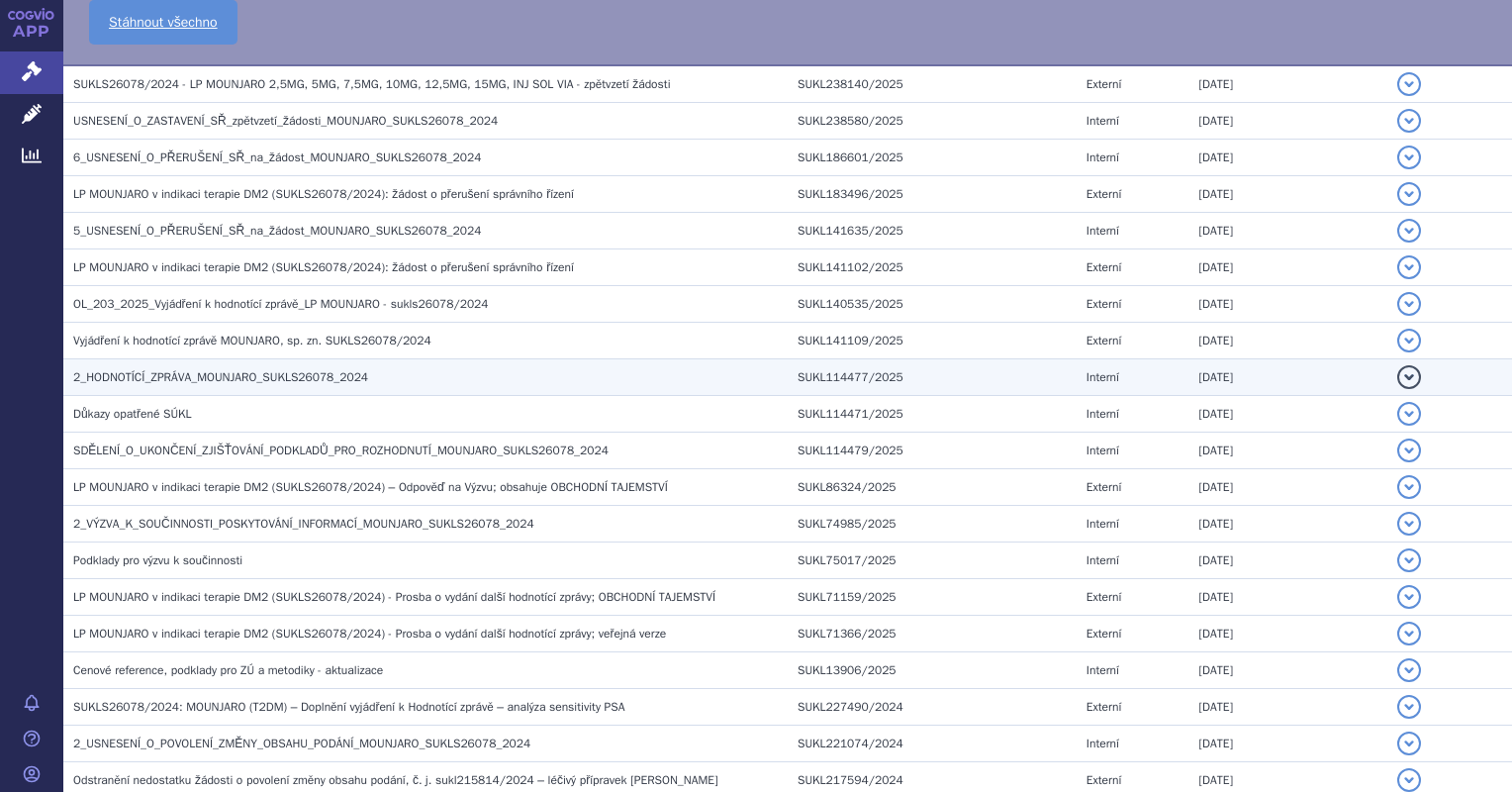 click on "2_HODNOTÍCÍ_ZPRÁVA_MOUNJARO_SUKLS26078_2024" at bounding box center (221, 377) 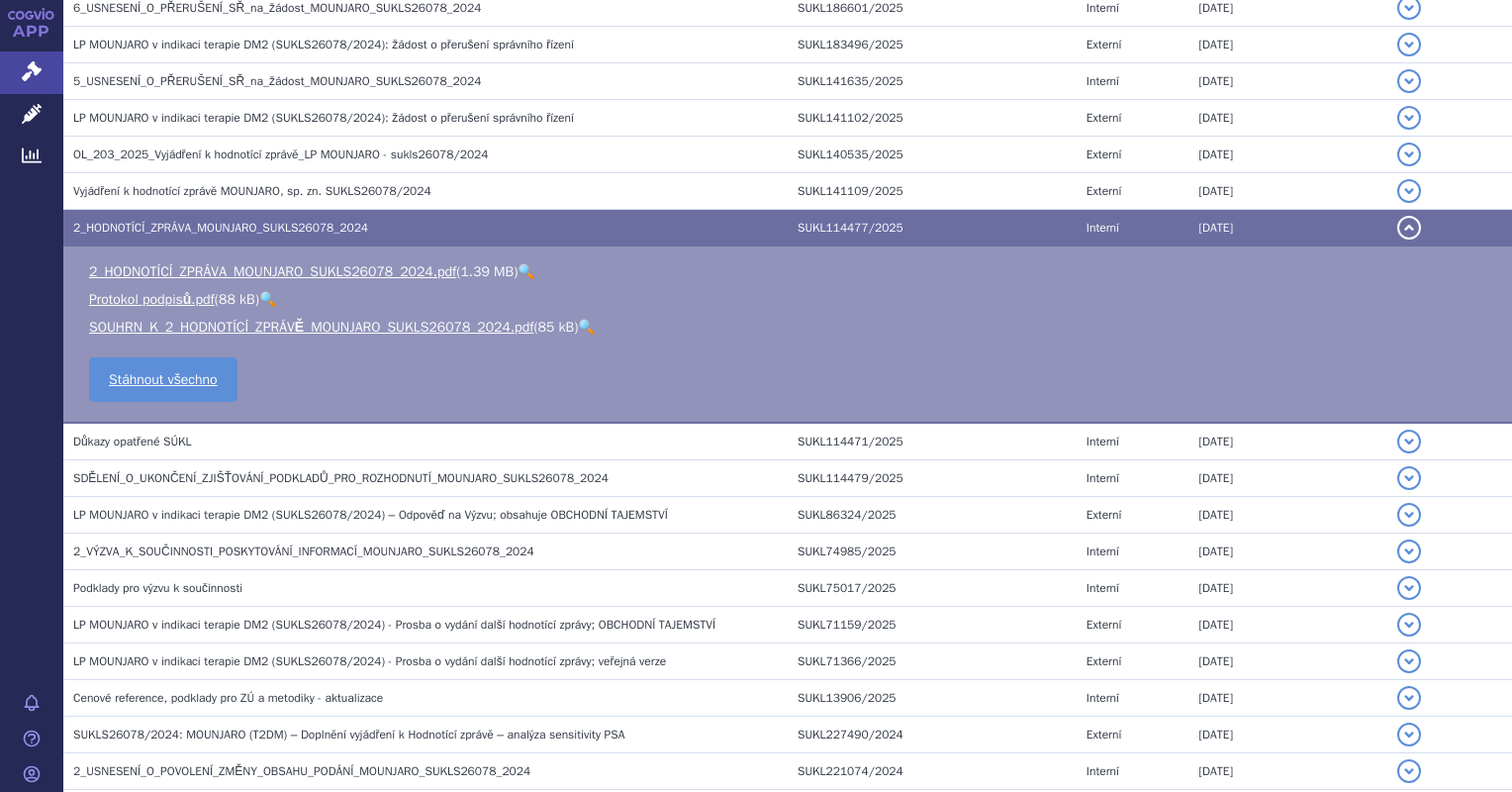 scroll, scrollTop: 445, scrollLeft: 0, axis: vertical 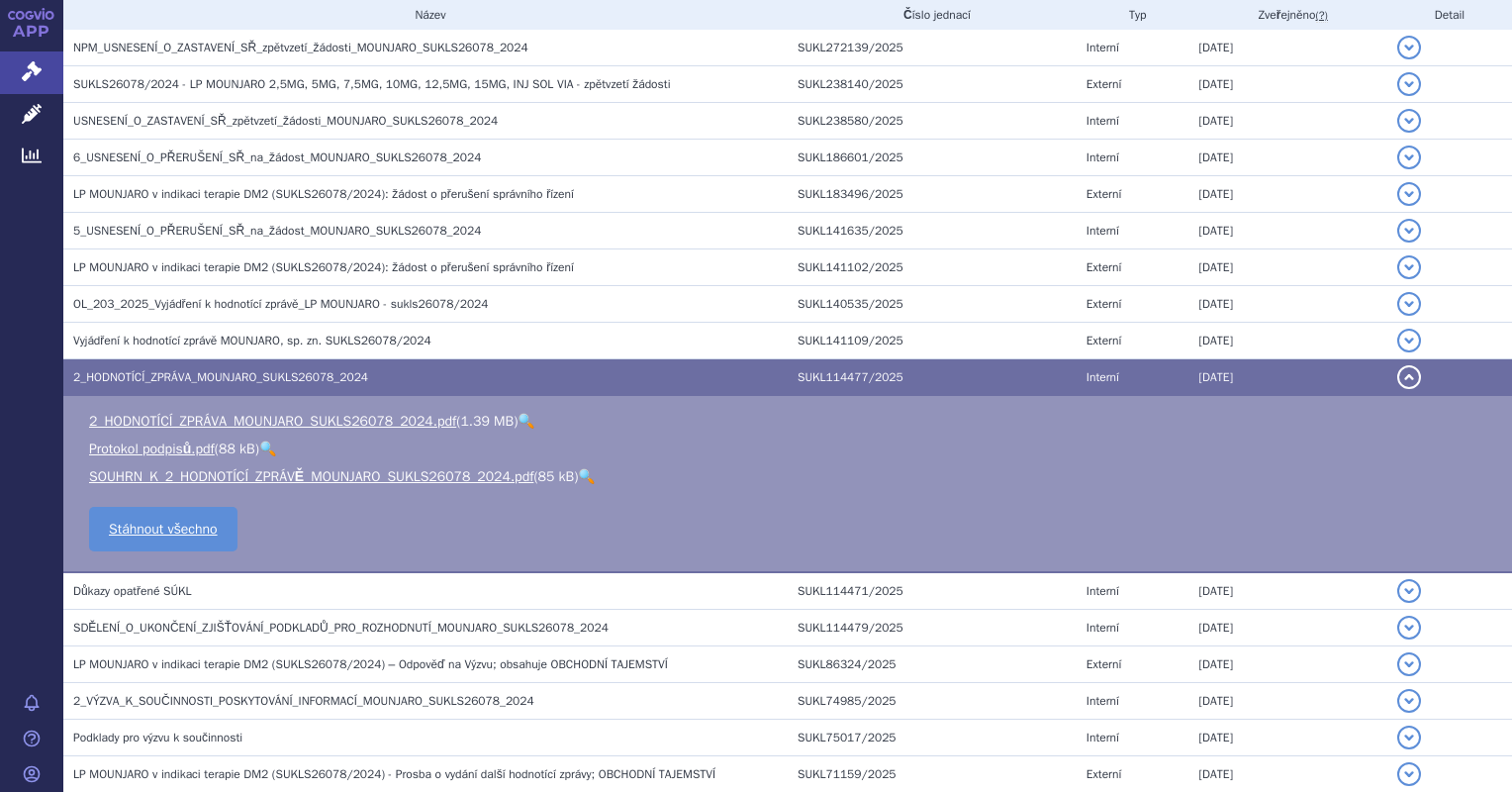 click on "🔍" at bounding box center [586, 476] 